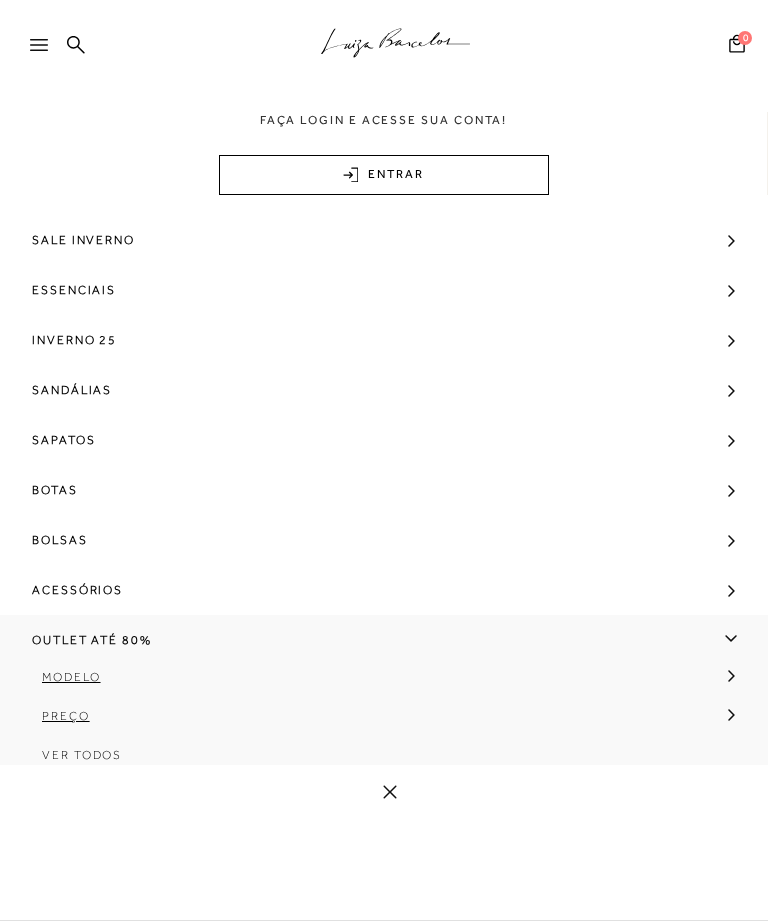 scroll, scrollTop: 0, scrollLeft: 0, axis: both 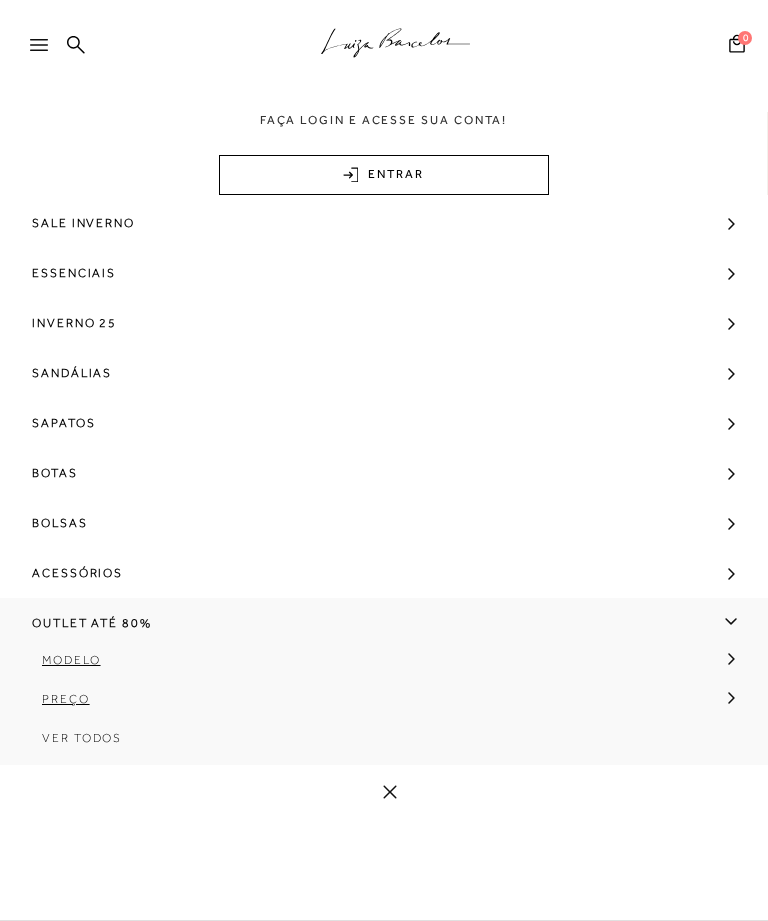 click on "Modelo" at bounding box center [71, 660] 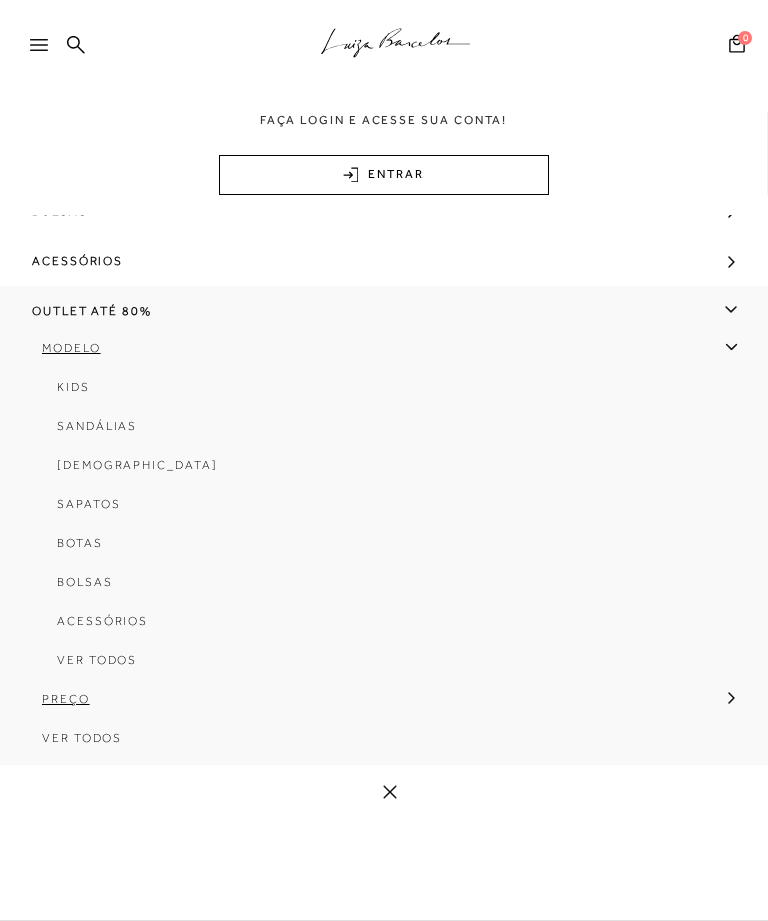 scroll, scrollTop: 340, scrollLeft: 0, axis: vertical 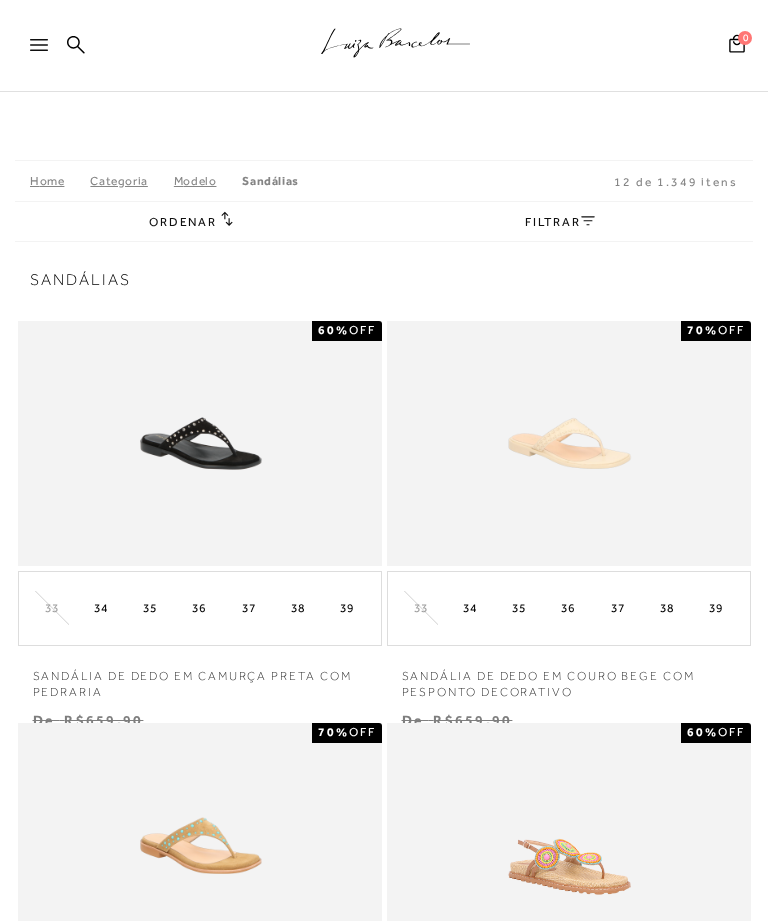 click on "FILTRAR" at bounding box center [560, 222] 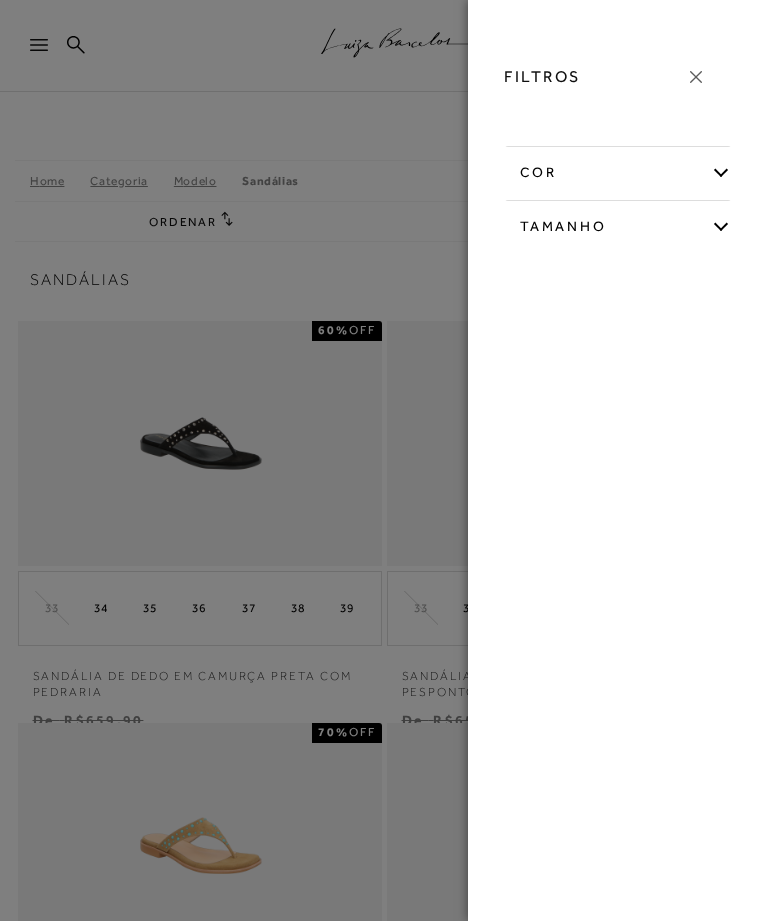 click on "Tamanho" at bounding box center [618, 223] 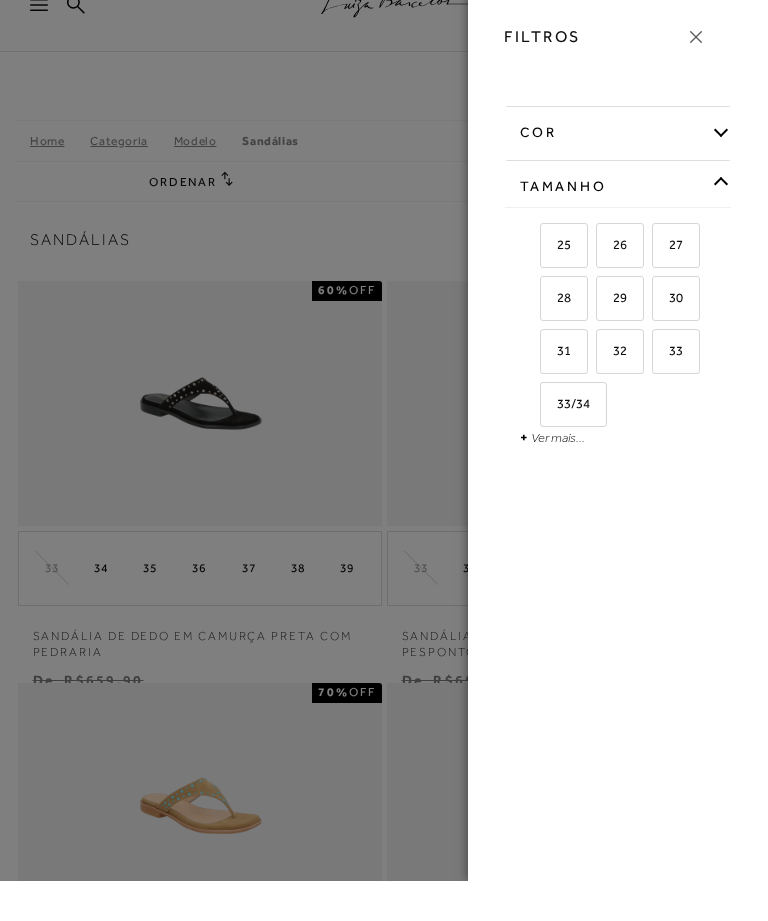 scroll, scrollTop: 40, scrollLeft: 0, axis: vertical 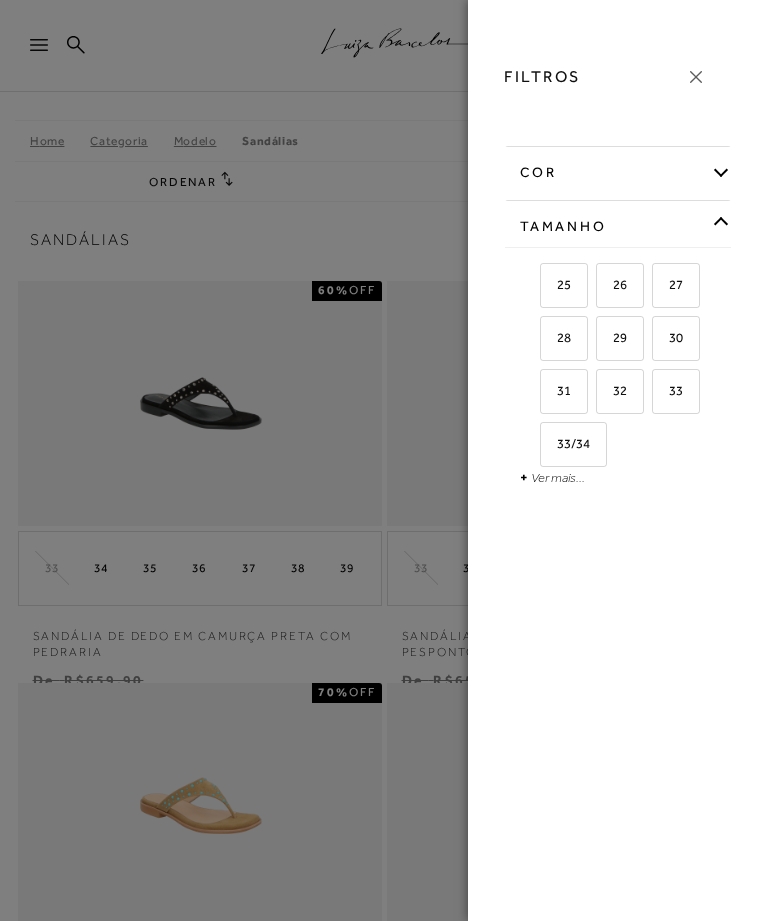 click on "Ver mais..." at bounding box center [558, 477] 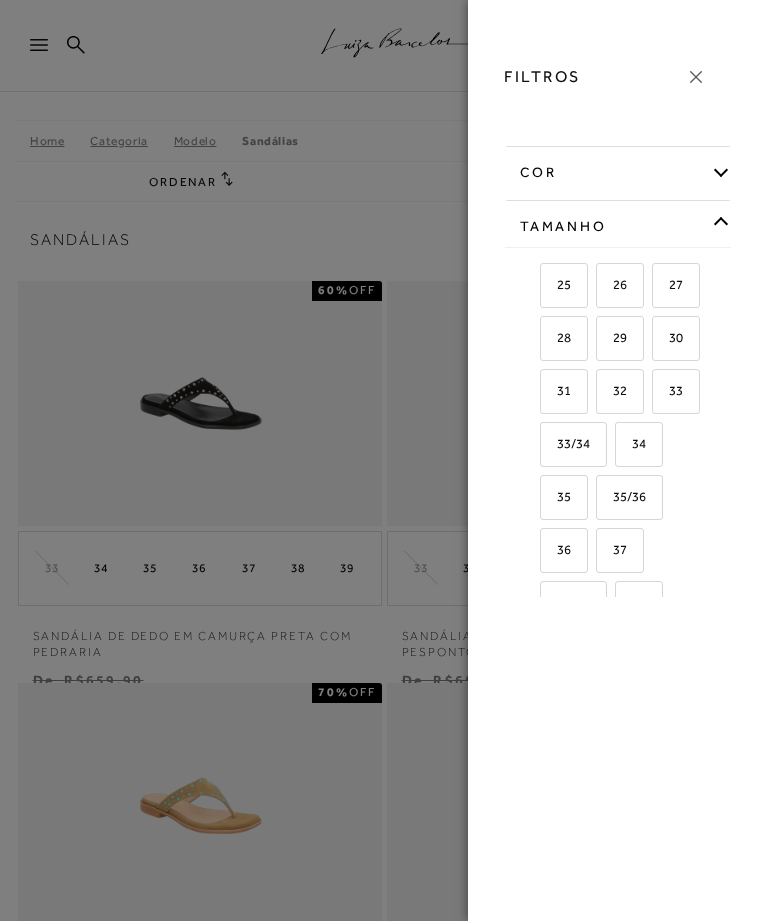 click on "37" at bounding box center (620, 550) 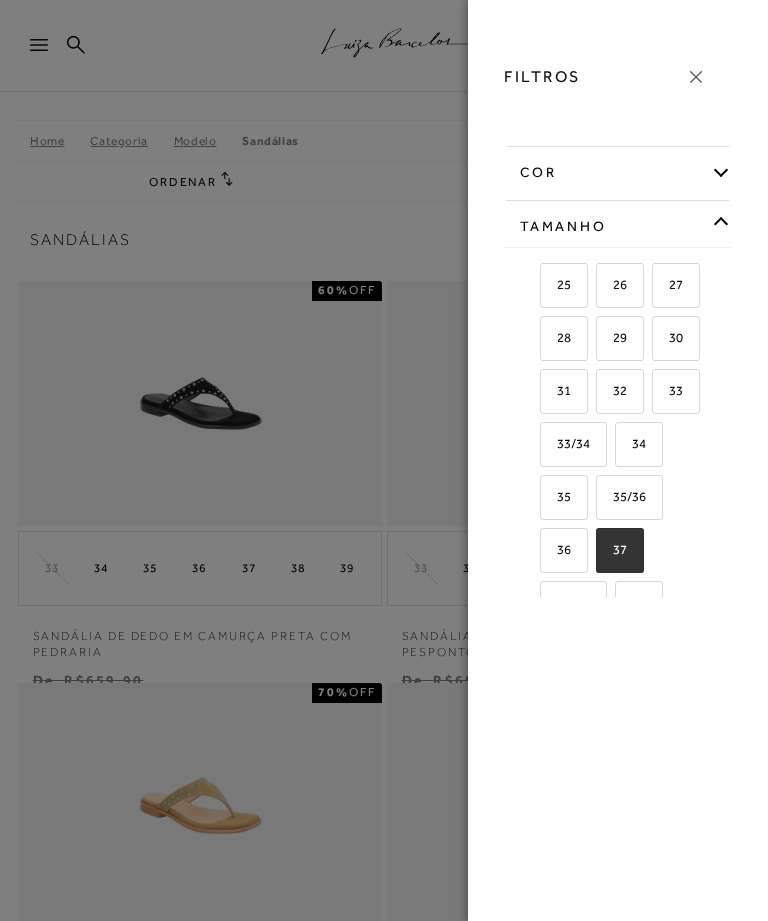 checkbox on "true" 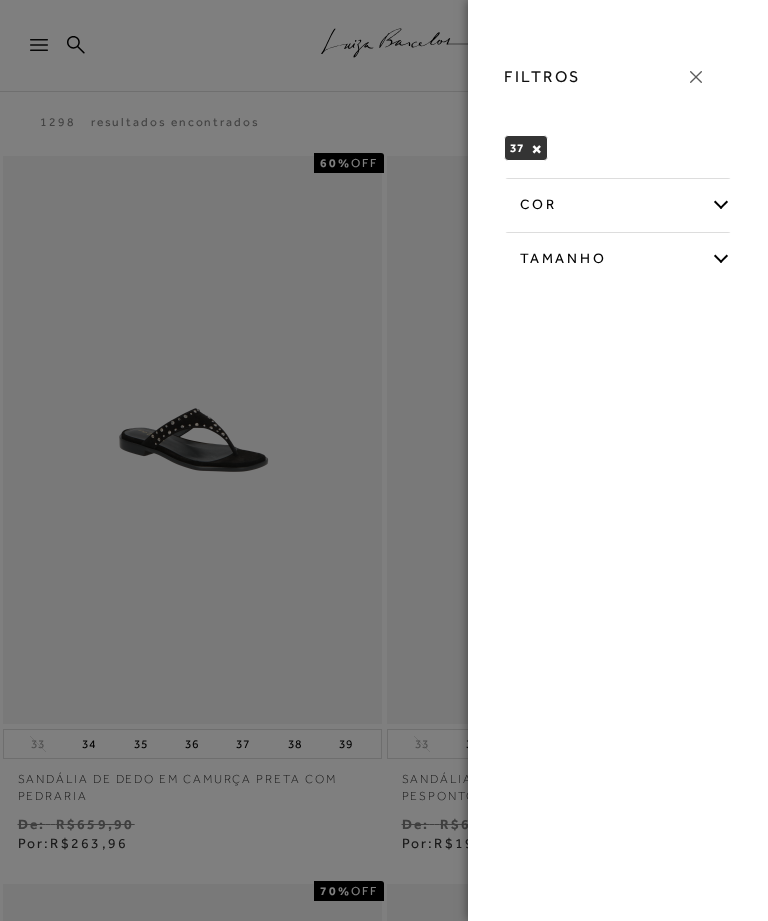 click on "cor" at bounding box center [618, 201] 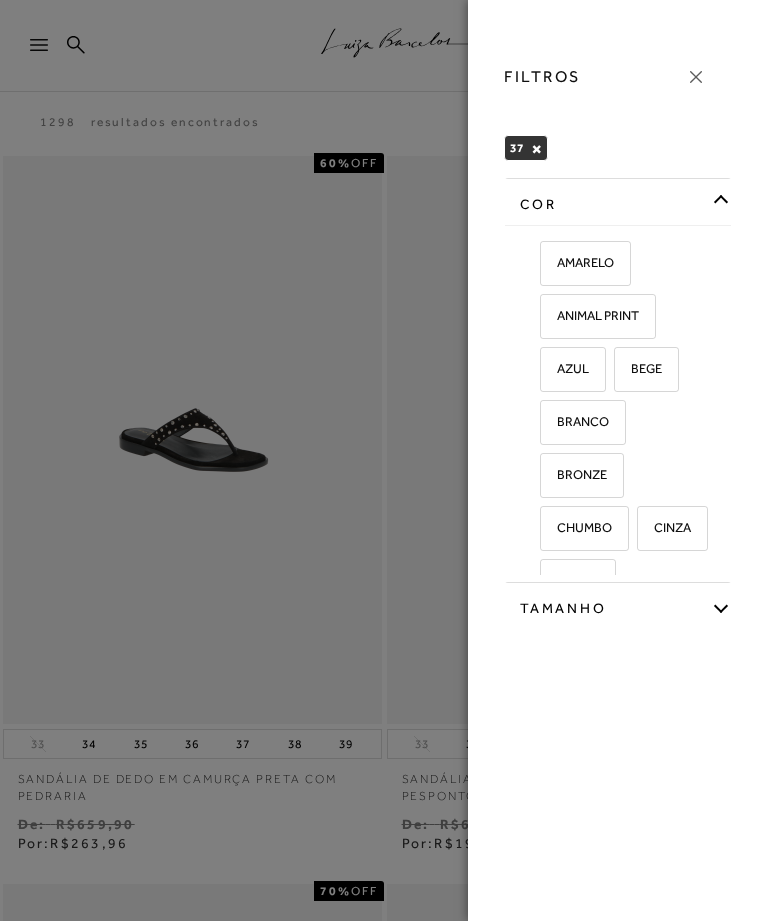 click at bounding box center [384, 460] 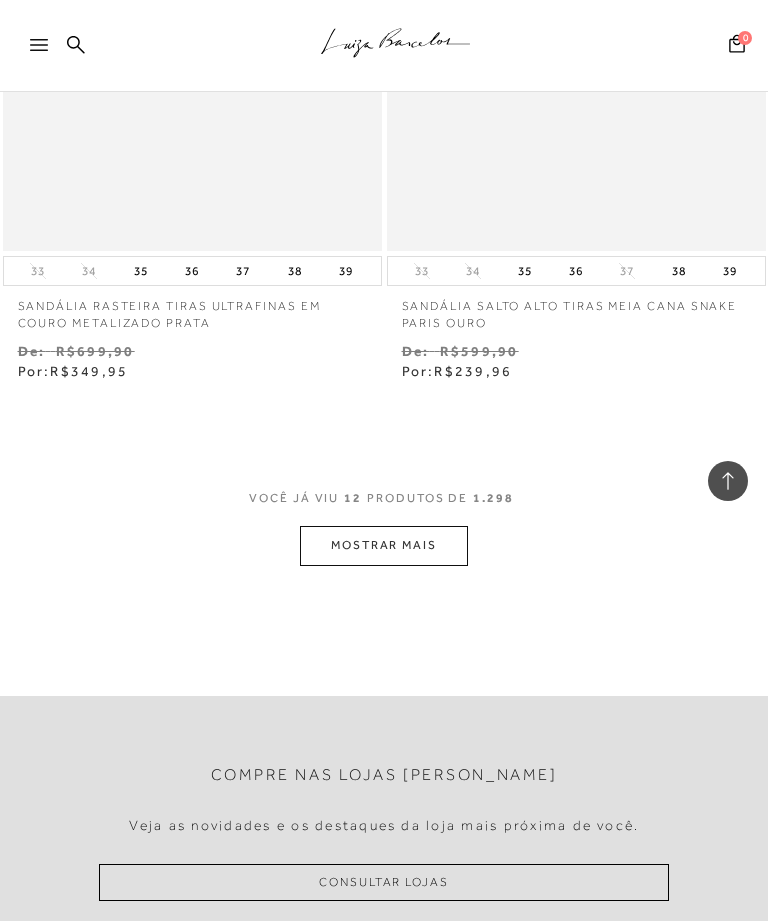 scroll, scrollTop: 4113, scrollLeft: 0, axis: vertical 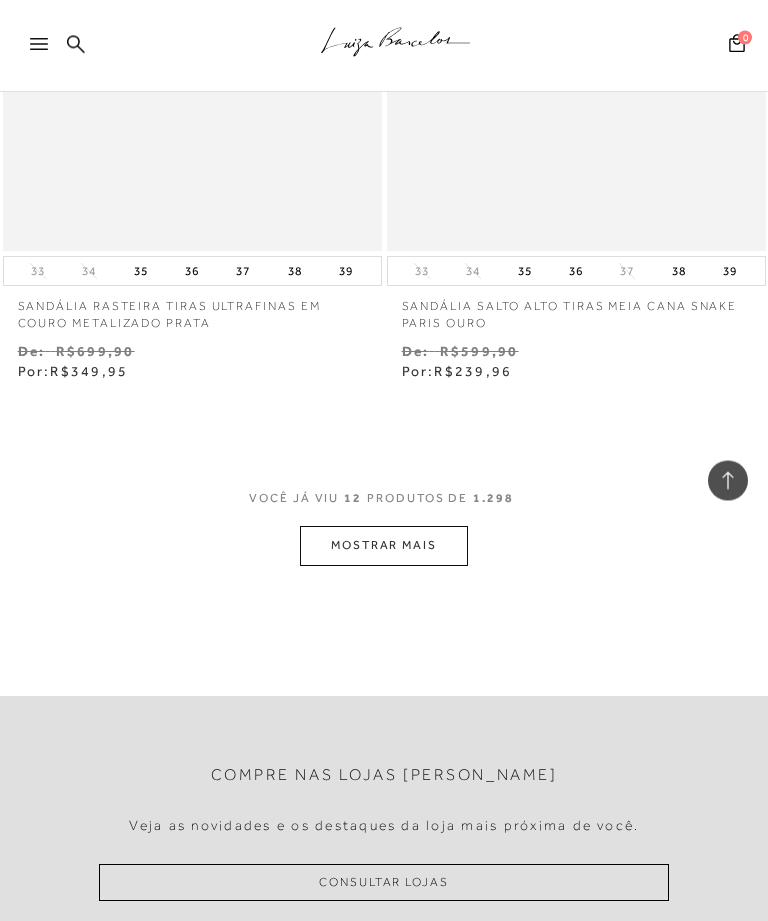 click at bounding box center (48, 51) 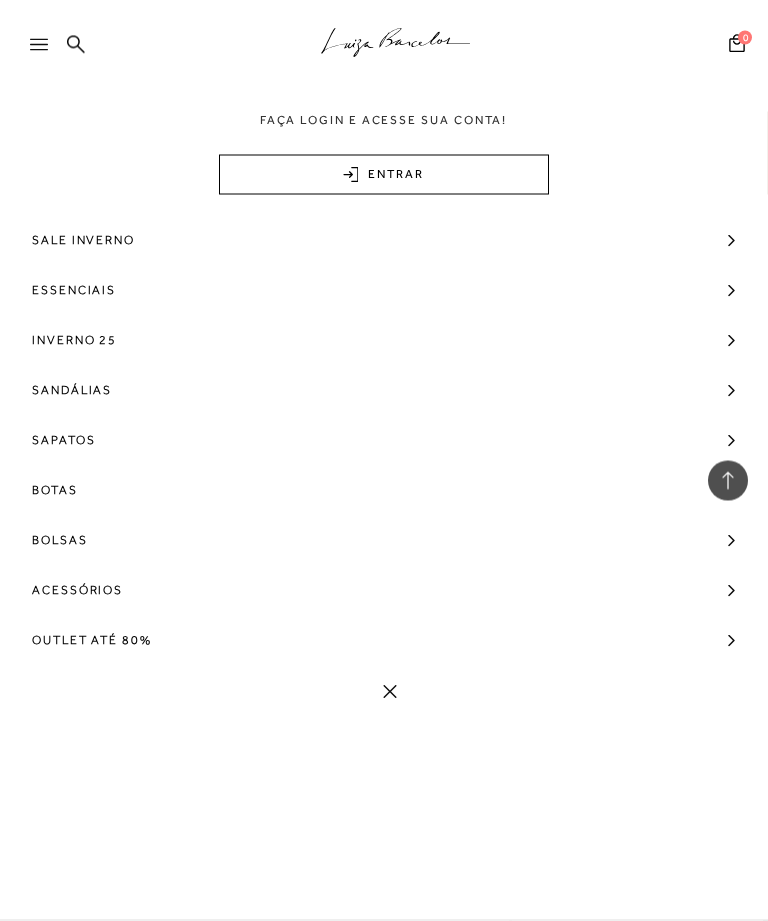 scroll, scrollTop: 4114, scrollLeft: 0, axis: vertical 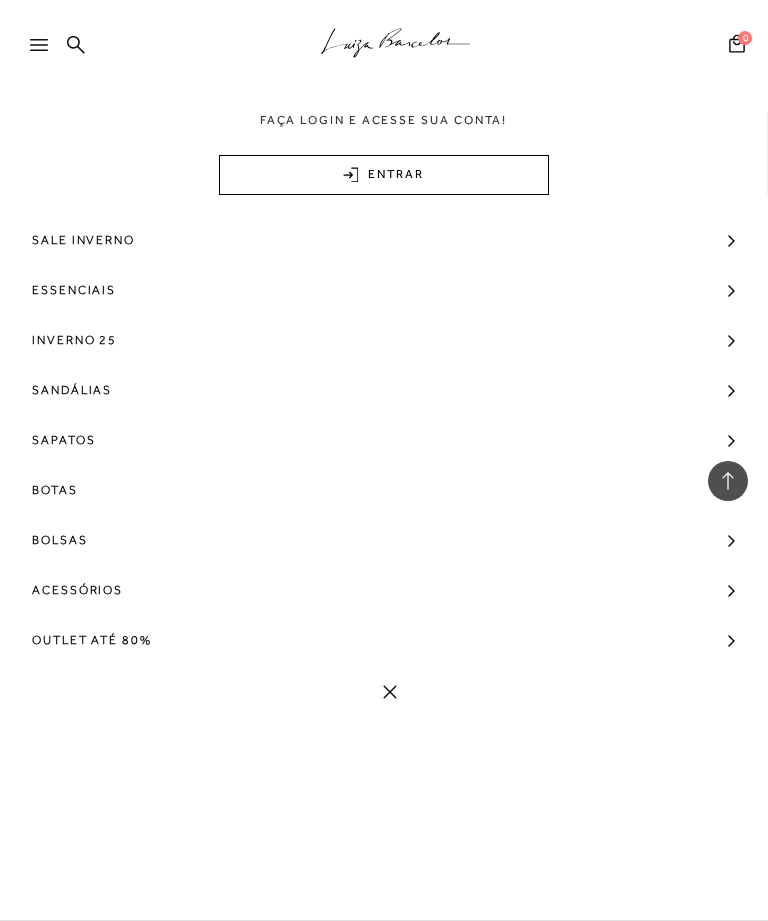 click on "Outlet até 80%" at bounding box center [92, 640] 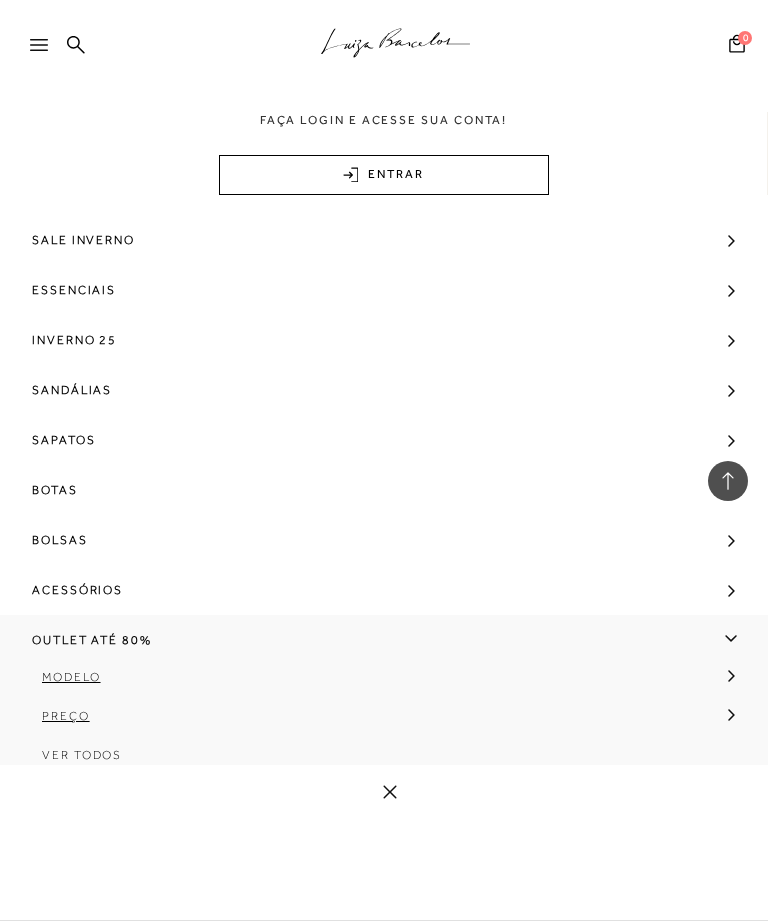 click on "Preço" at bounding box center (66, 716) 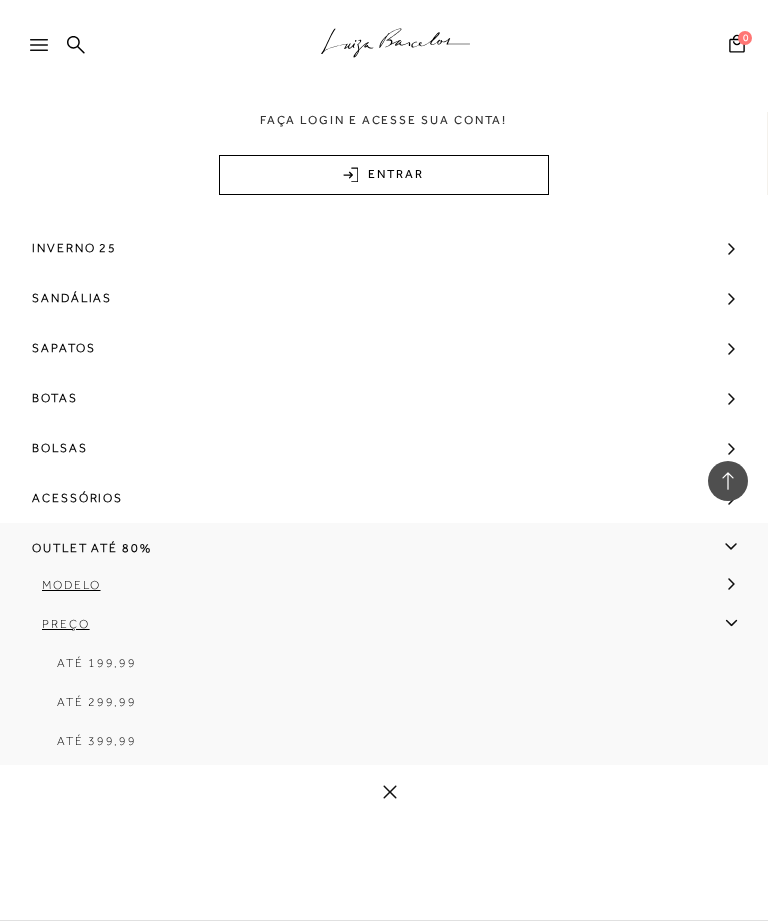 scroll, scrollTop: 98, scrollLeft: 0, axis: vertical 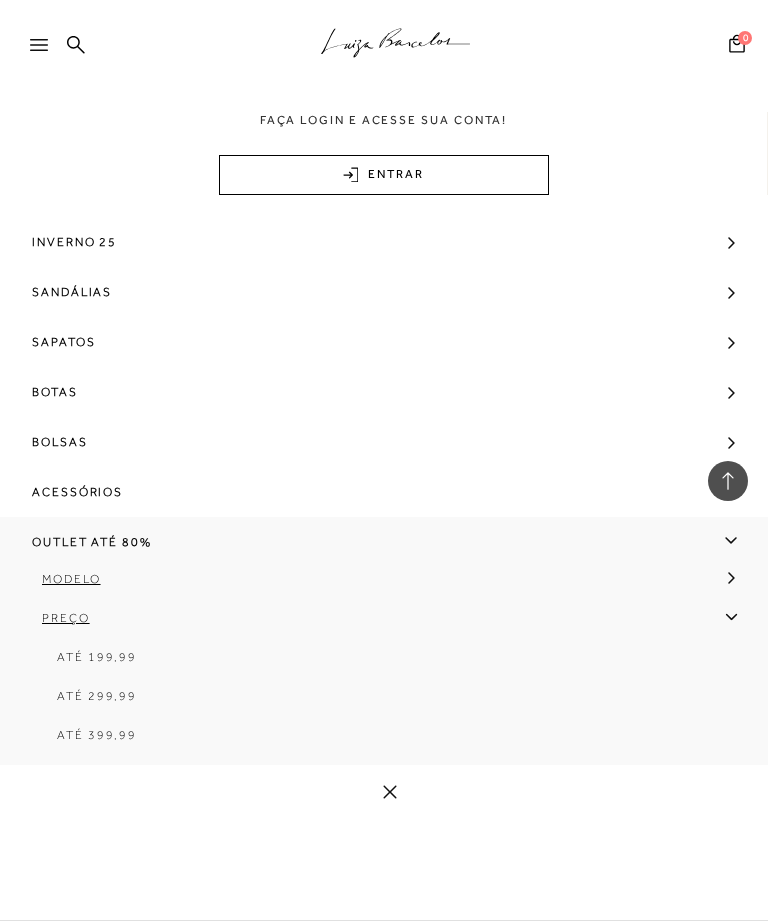 click on "Até 299,99" at bounding box center [97, 696] 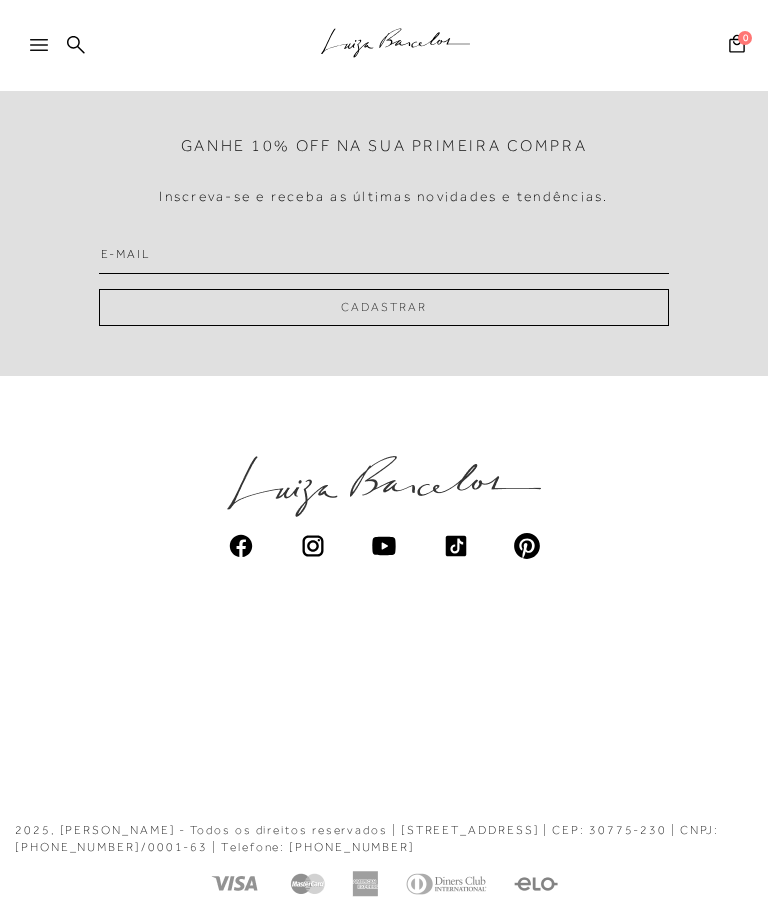 scroll, scrollTop: 0, scrollLeft: 0, axis: both 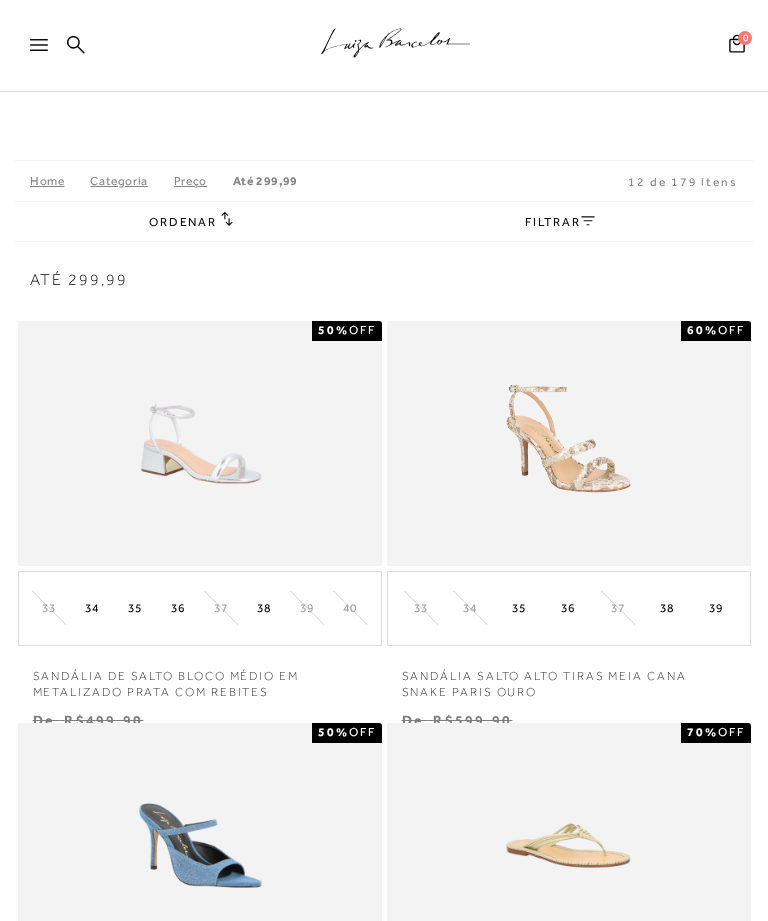 click 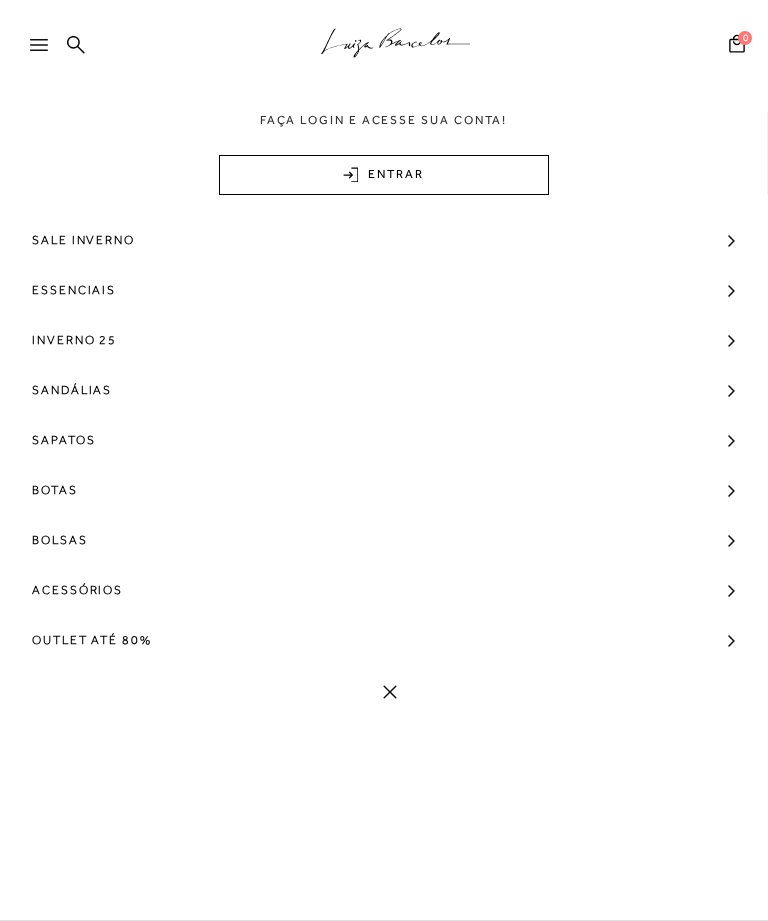 click on "Outlet até 80%" at bounding box center (92, 640) 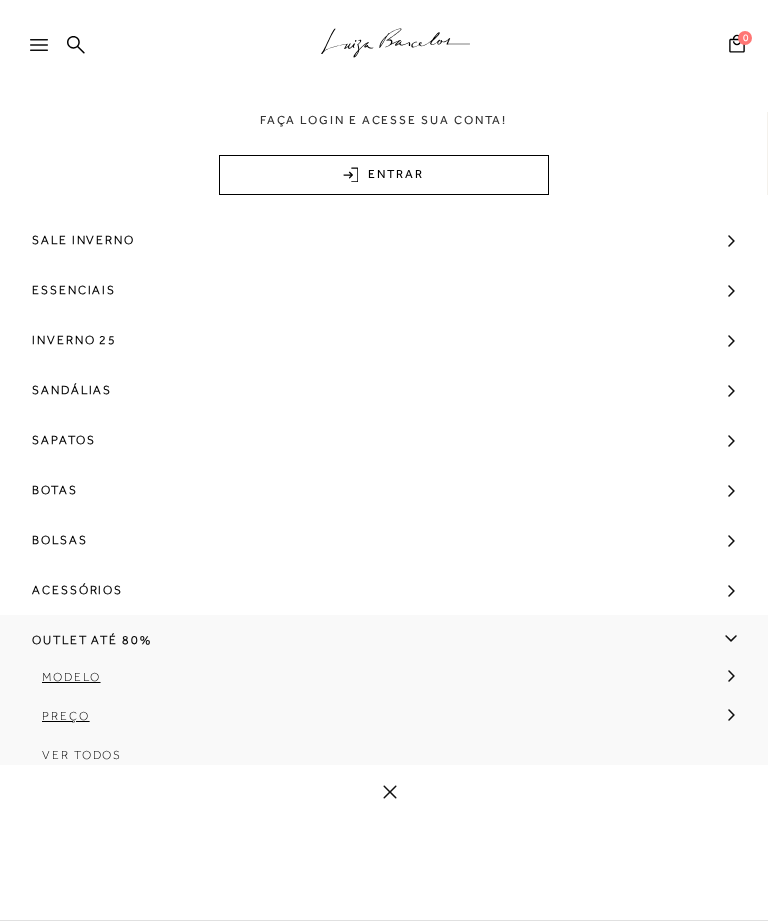 click on "Preço" at bounding box center [66, 716] 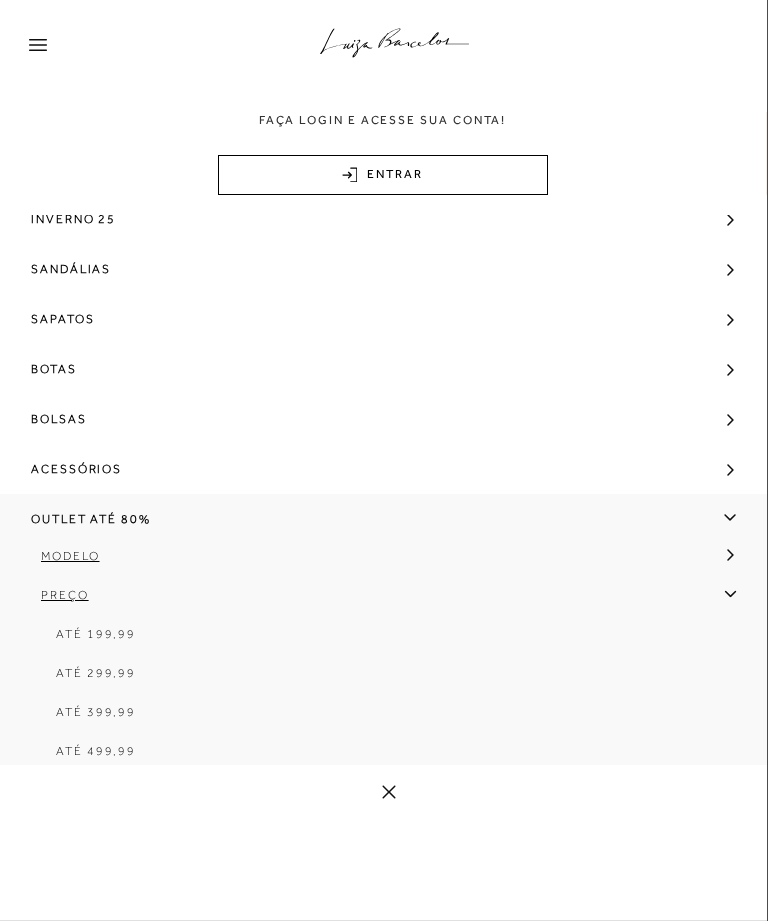 scroll, scrollTop: 122, scrollLeft: 0, axis: vertical 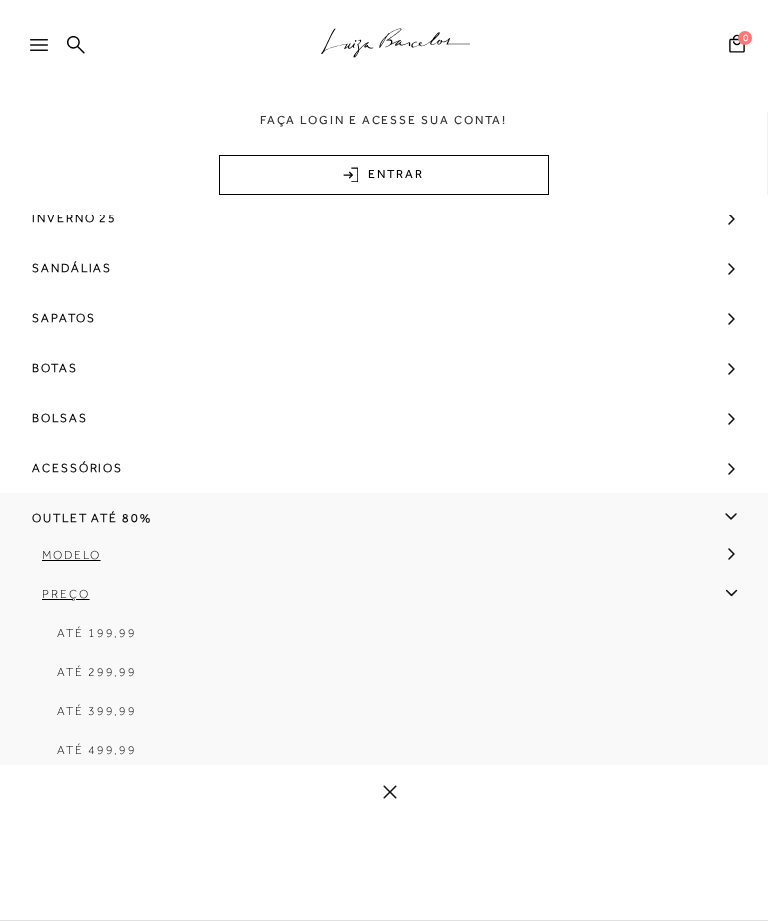 click on "Até 399,99" at bounding box center [97, 711] 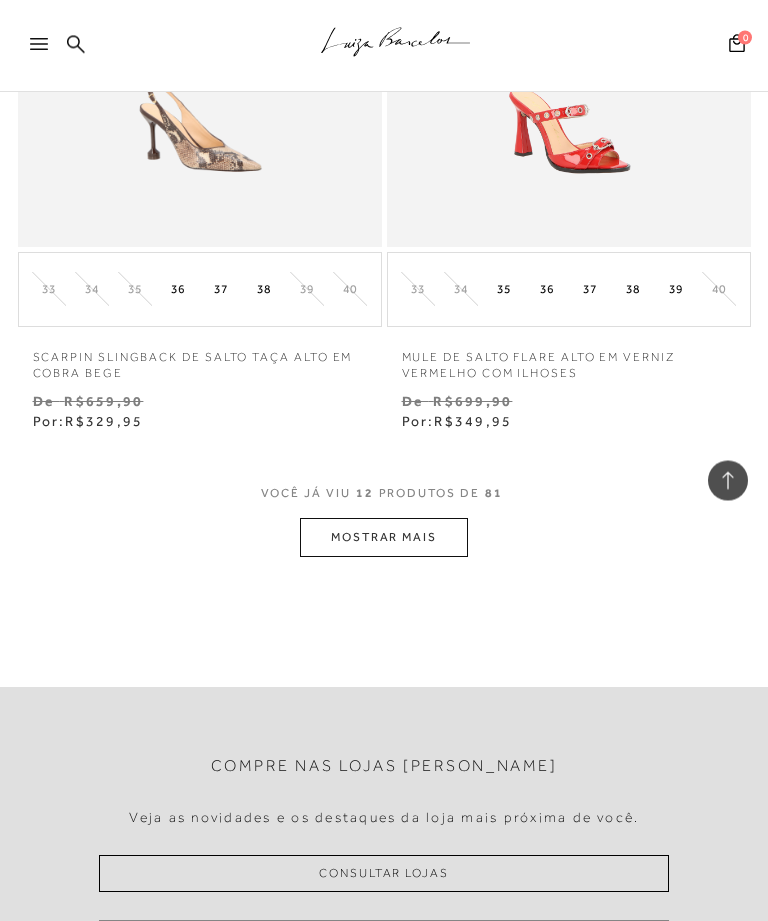click on "MOSTRAR MAIS" at bounding box center [384, 538] 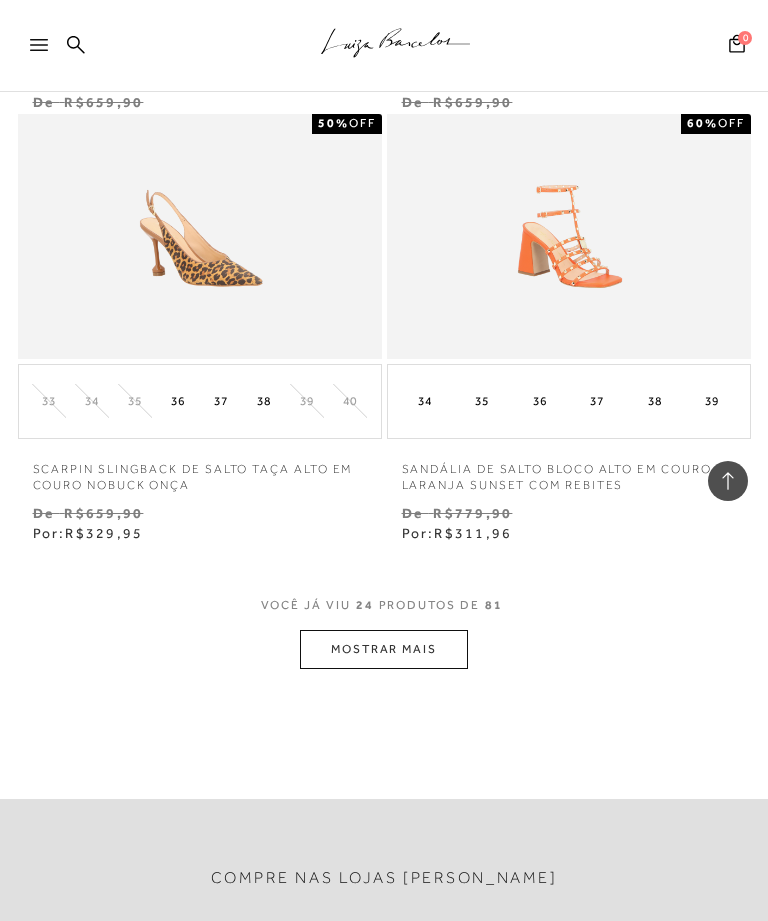 scroll, scrollTop: 4660, scrollLeft: 0, axis: vertical 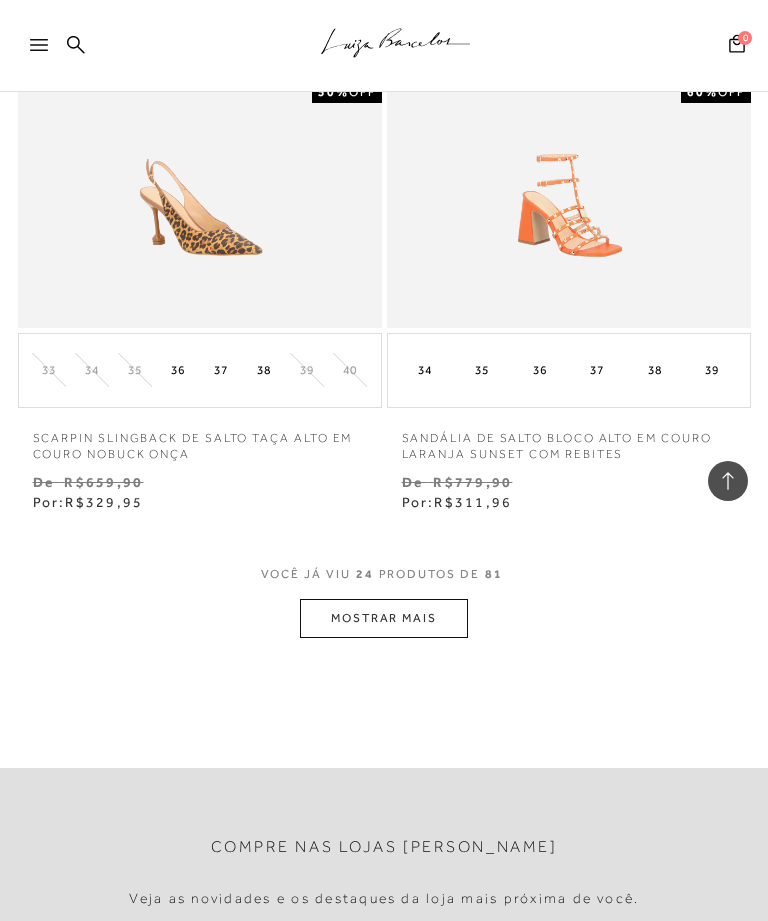 click on "MOSTRAR MAIS" at bounding box center [384, 618] 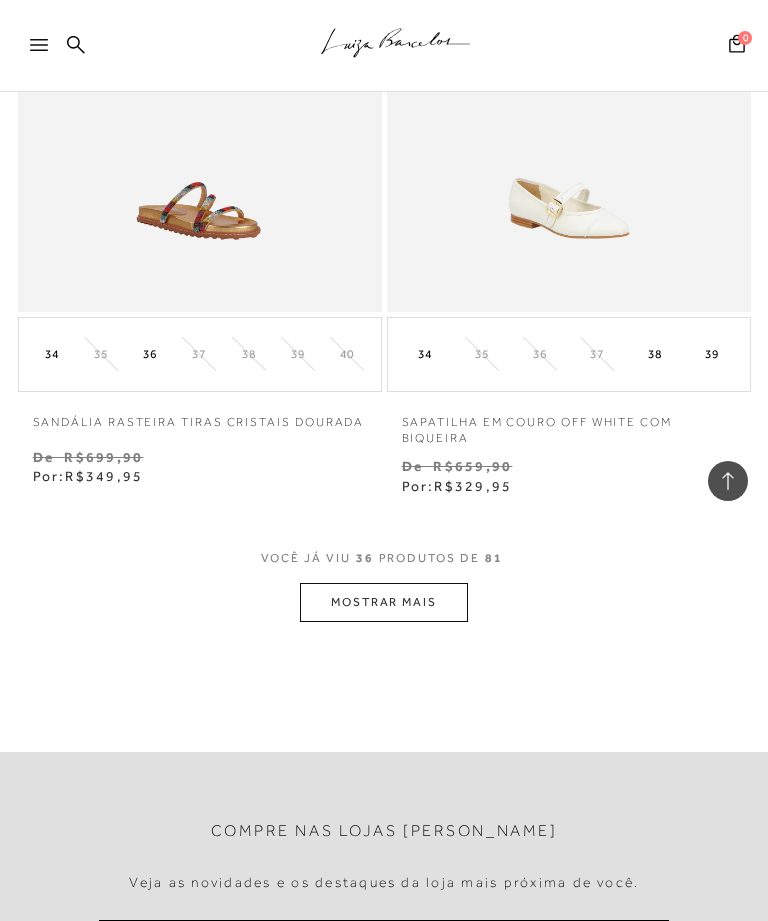 scroll, scrollTop: 7093, scrollLeft: 0, axis: vertical 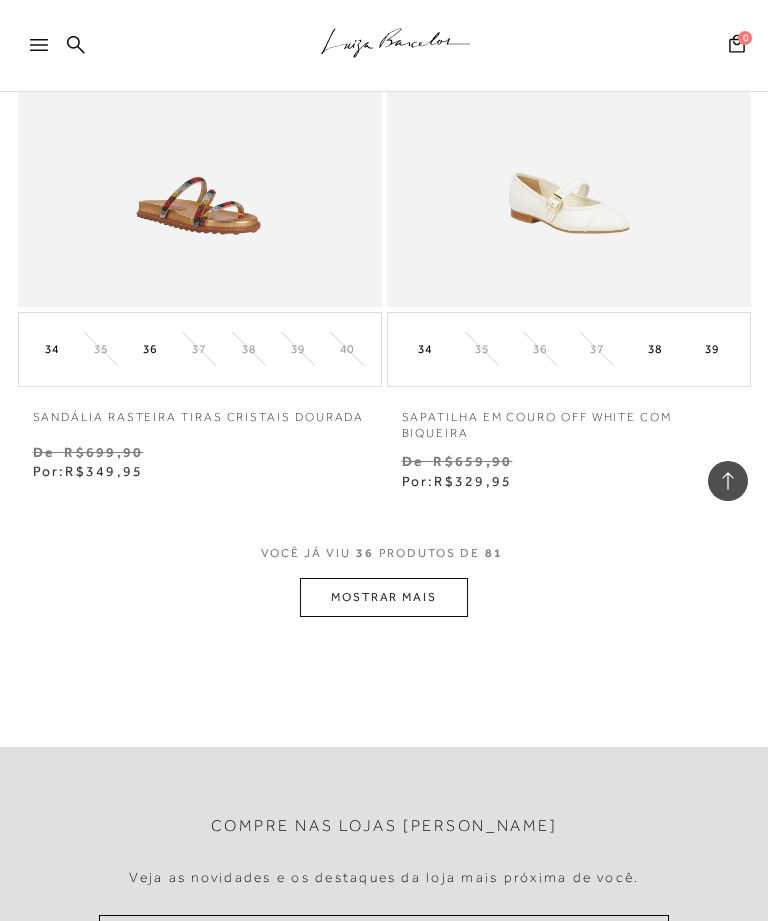 click on "MOSTRAR MAIS" at bounding box center (384, 597) 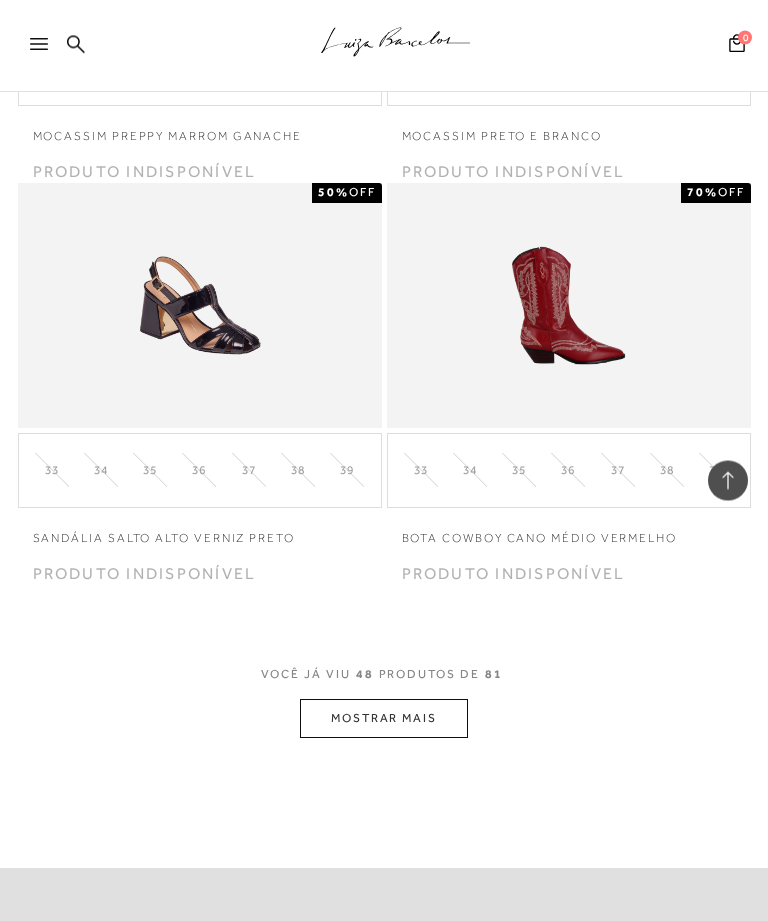 scroll, scrollTop: 9384, scrollLeft: 0, axis: vertical 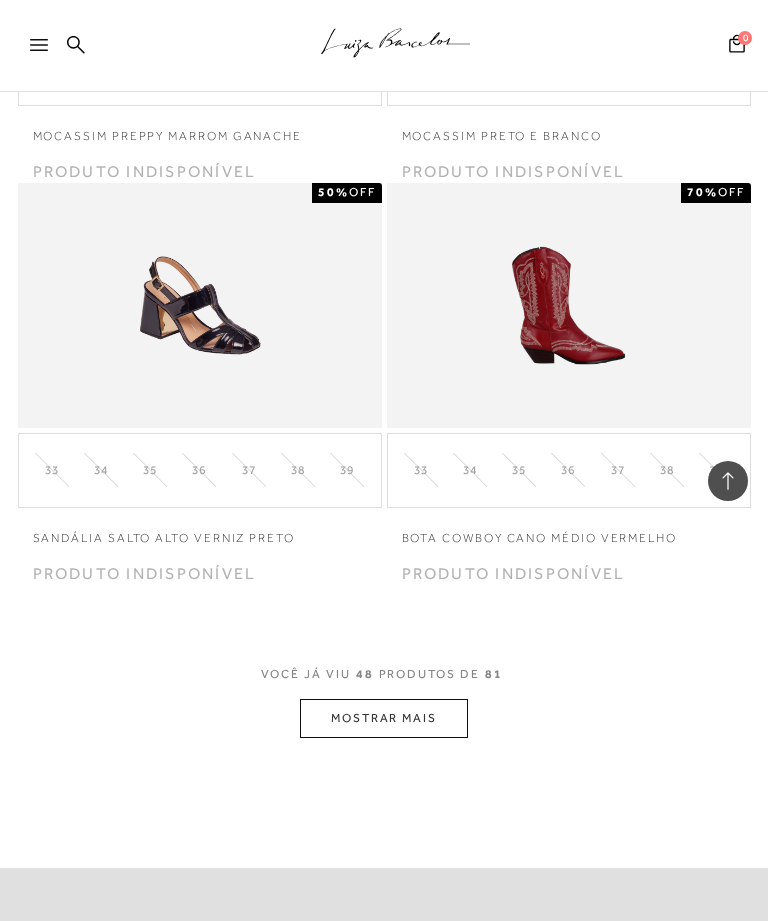 click on "MOSTRAR MAIS" at bounding box center (384, 718) 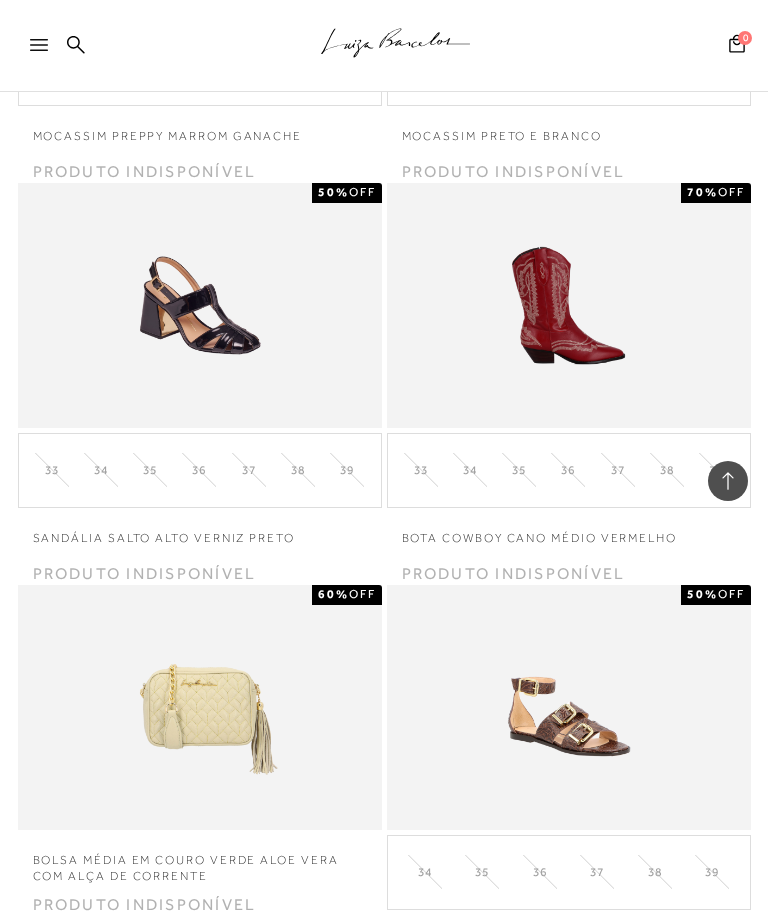 click at bounding box center [48, 51] 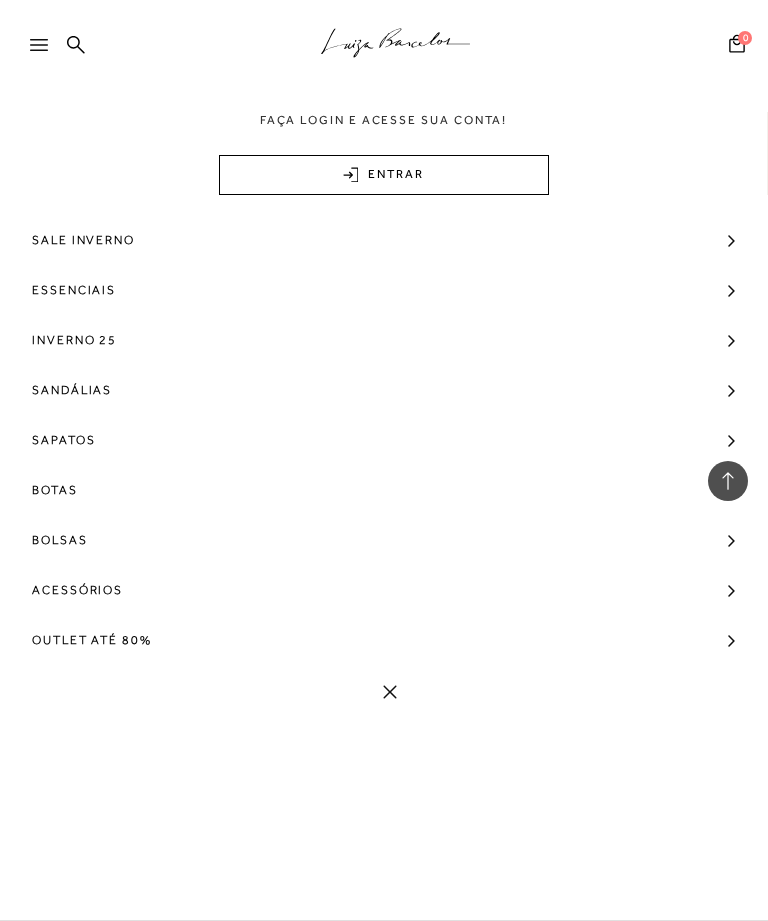 scroll, scrollTop: 0, scrollLeft: 0, axis: both 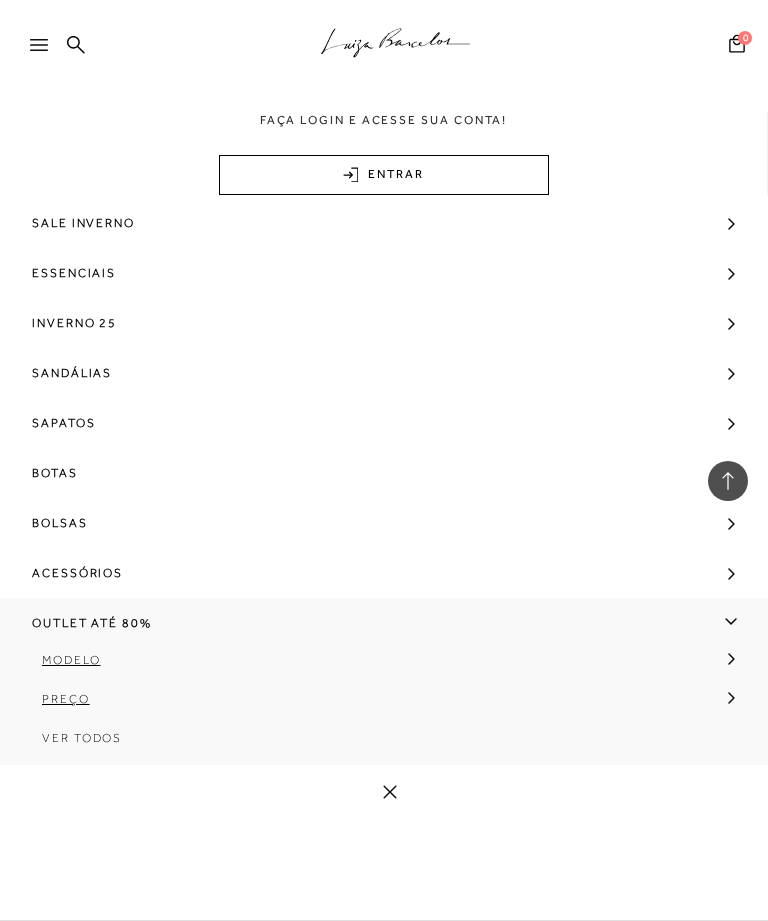 click on "Modelo" at bounding box center (71, 660) 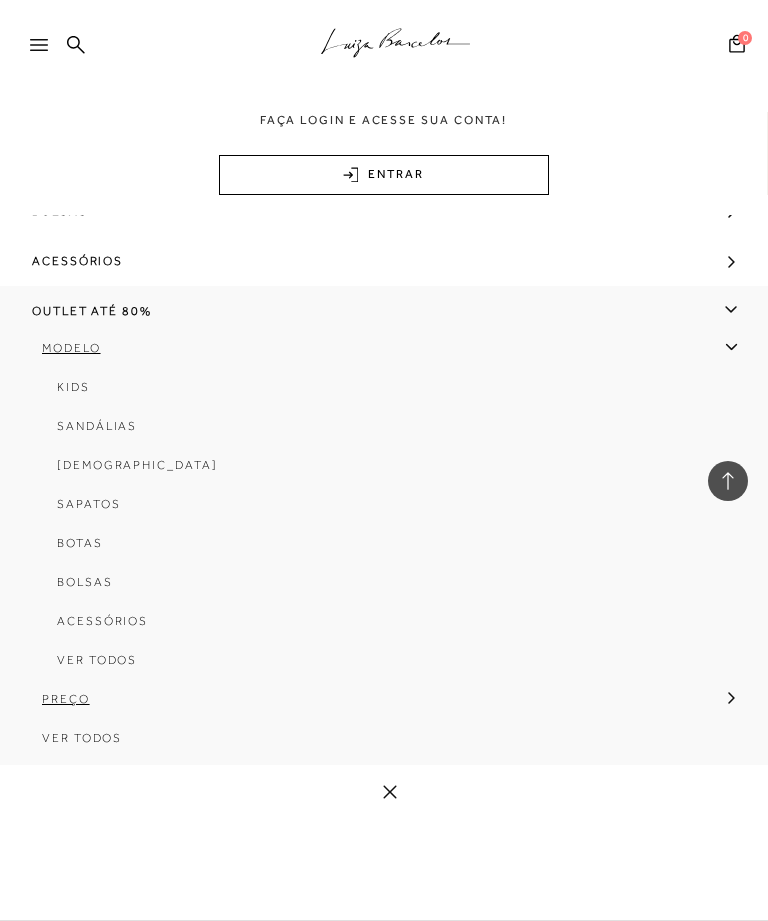 scroll, scrollTop: 340, scrollLeft: 0, axis: vertical 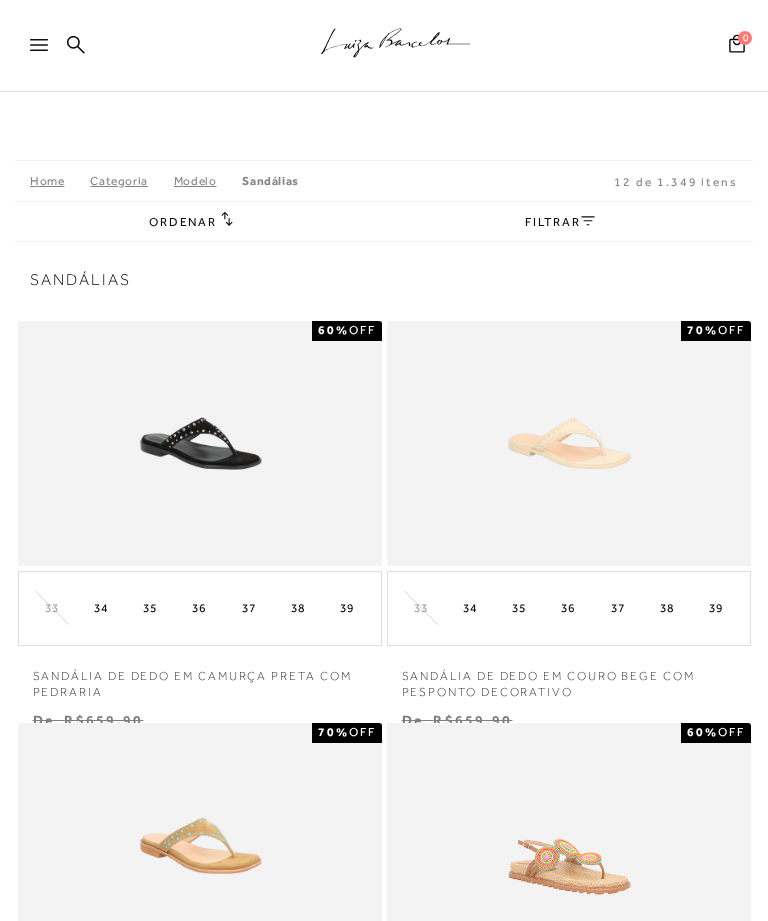 click 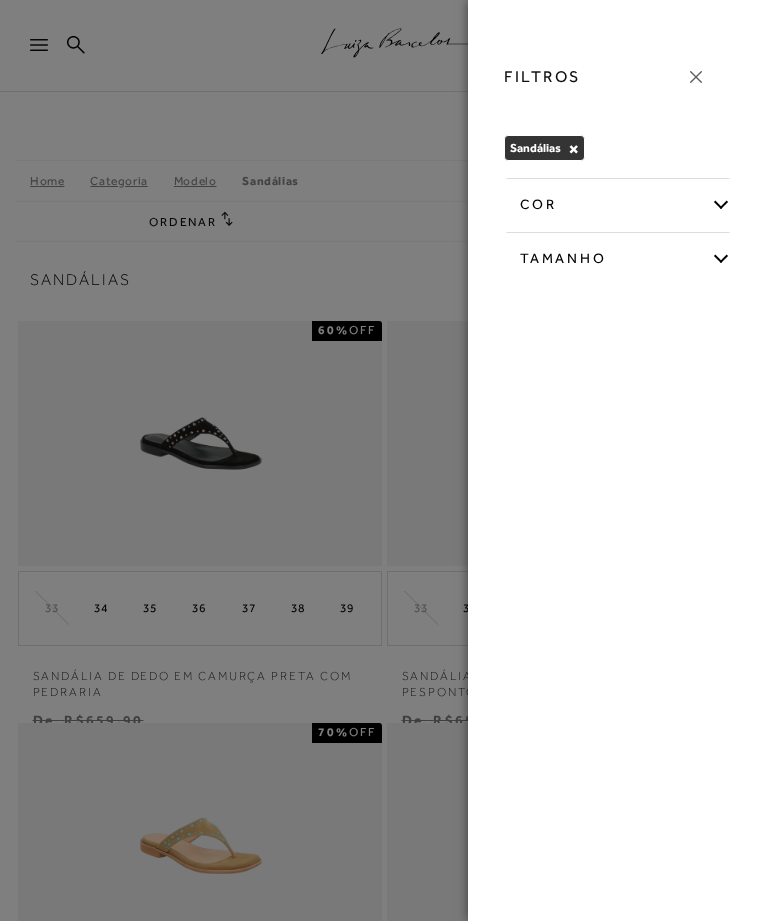click on "Tamanho" at bounding box center (618, 255) 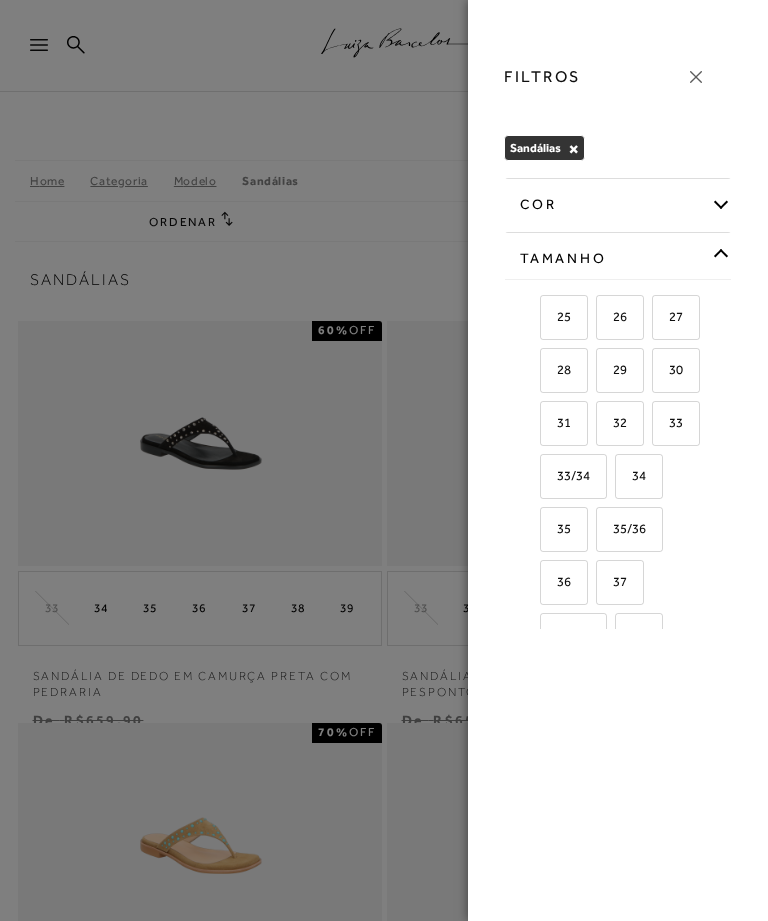 click on "35" at bounding box center (564, 529) 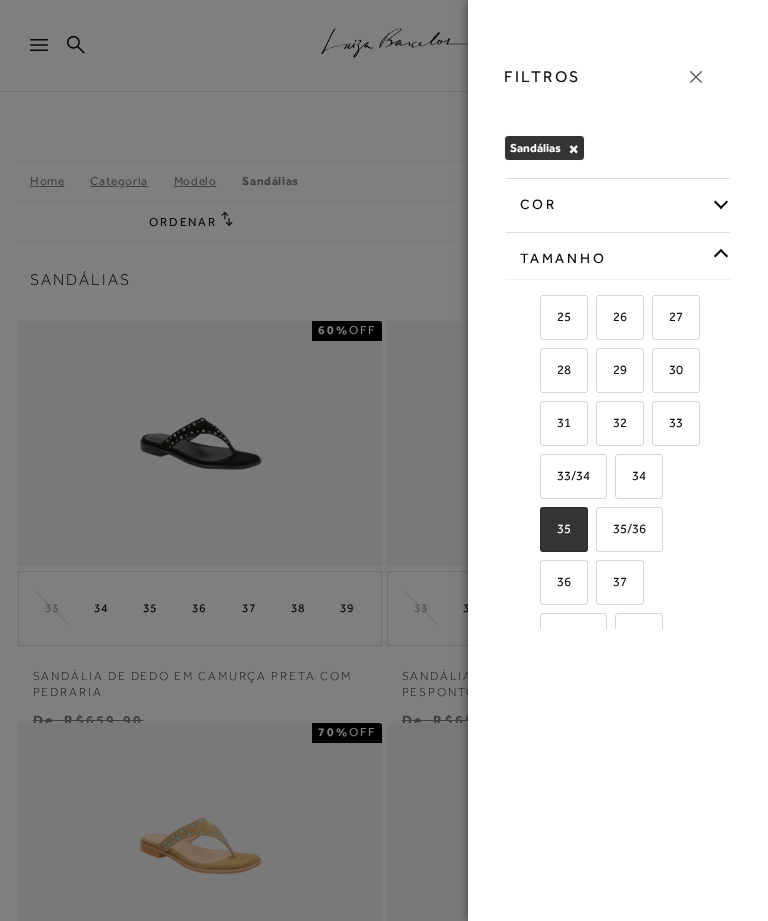 checkbox on "true" 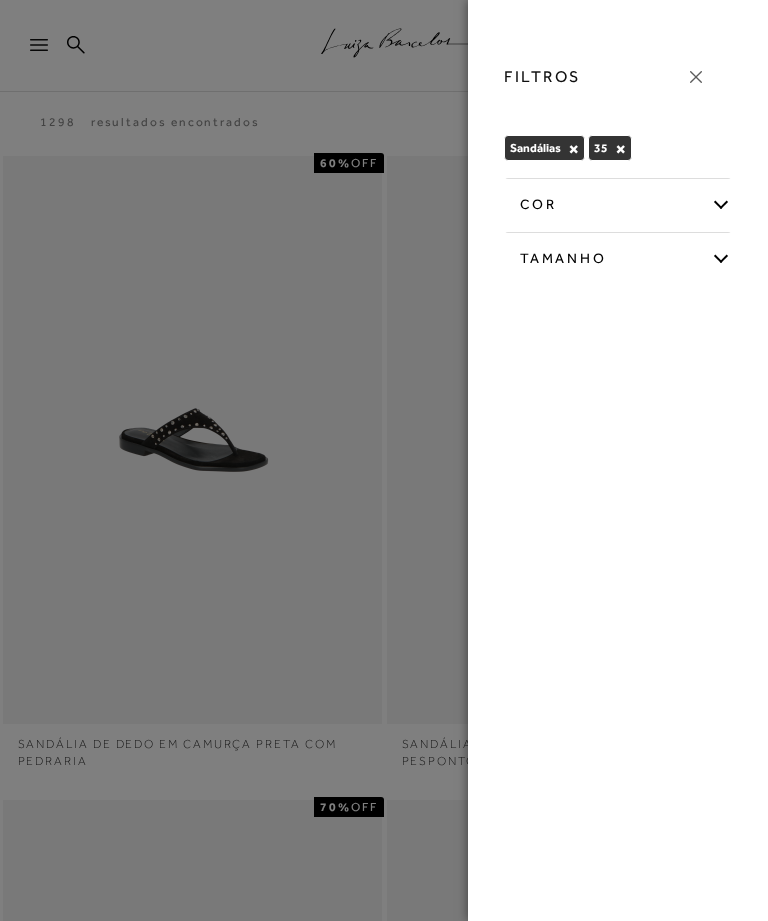 click 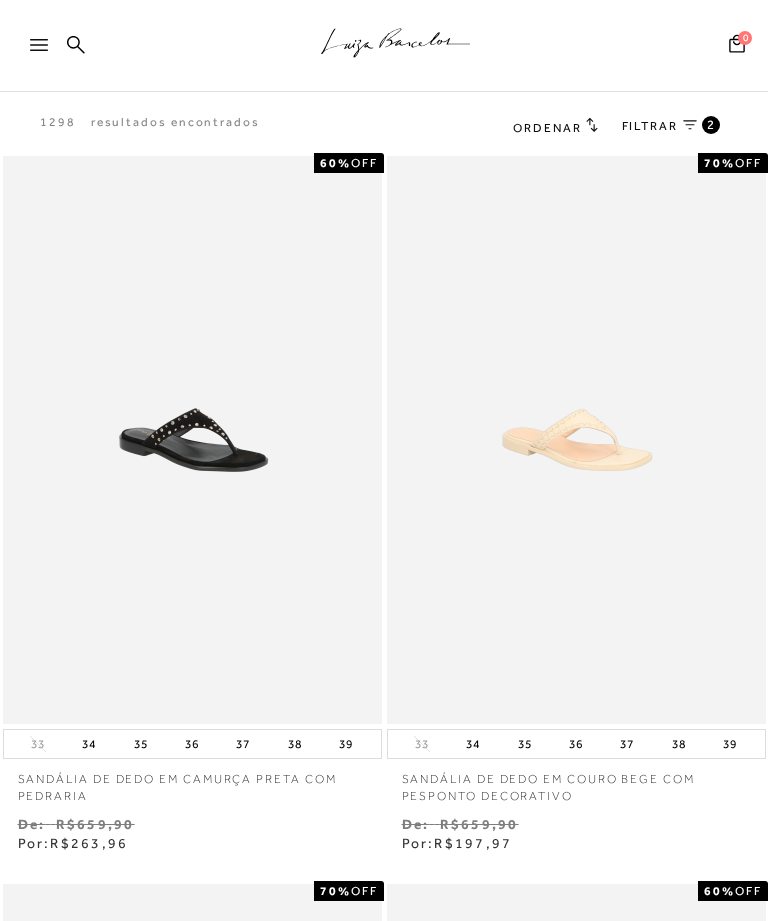 click on "FILTRAR
2" at bounding box center (671, 127) 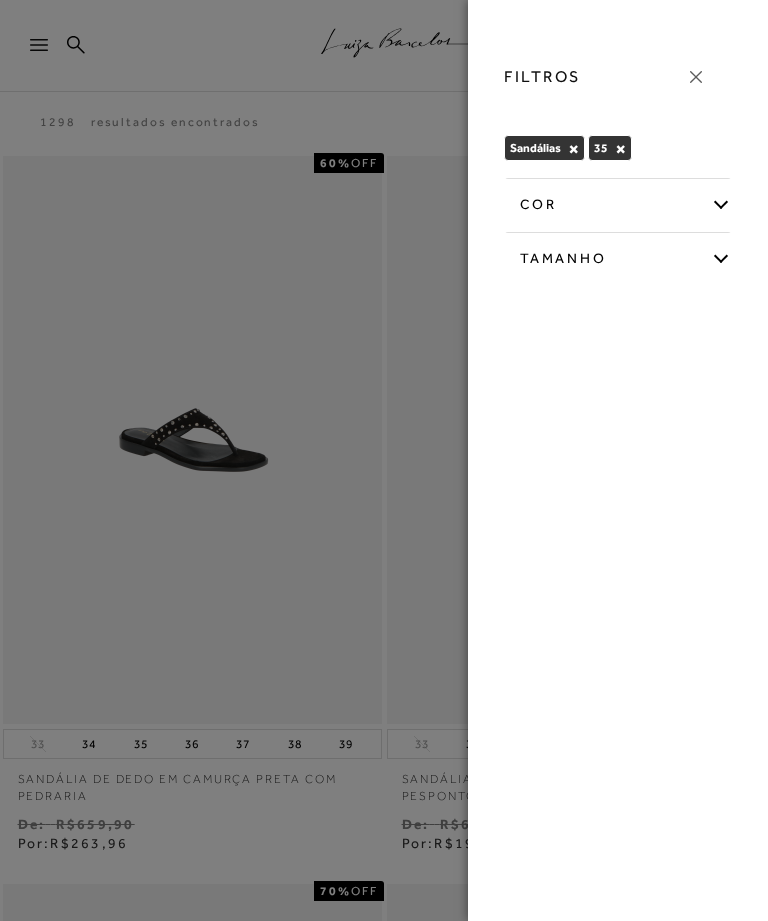 click at bounding box center [384, 460] 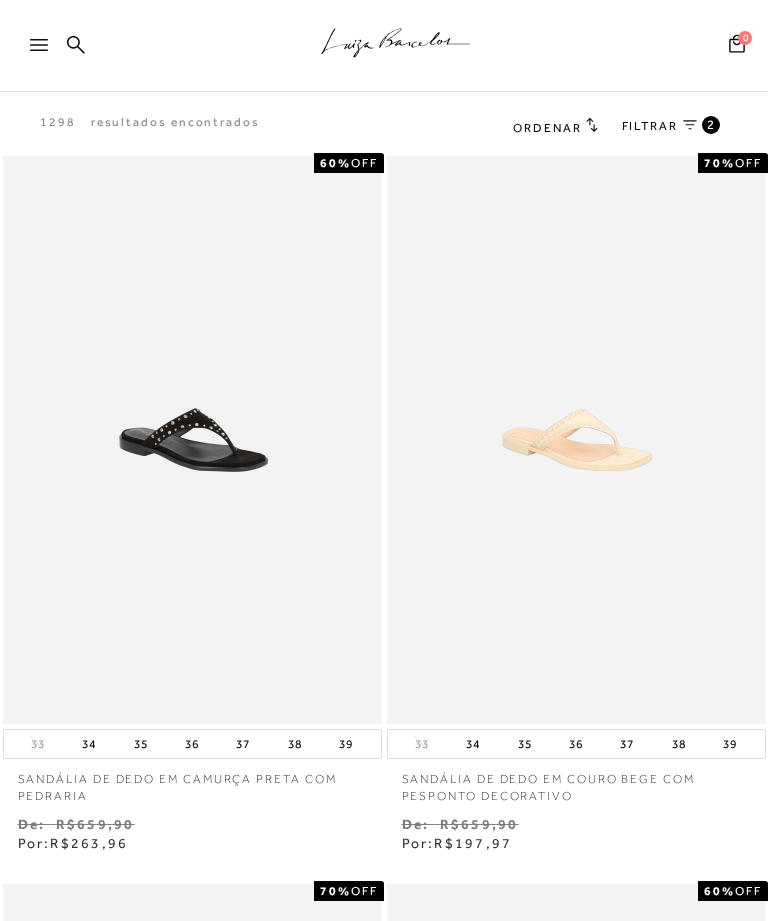 click on "Ordenar" at bounding box center (547, 128) 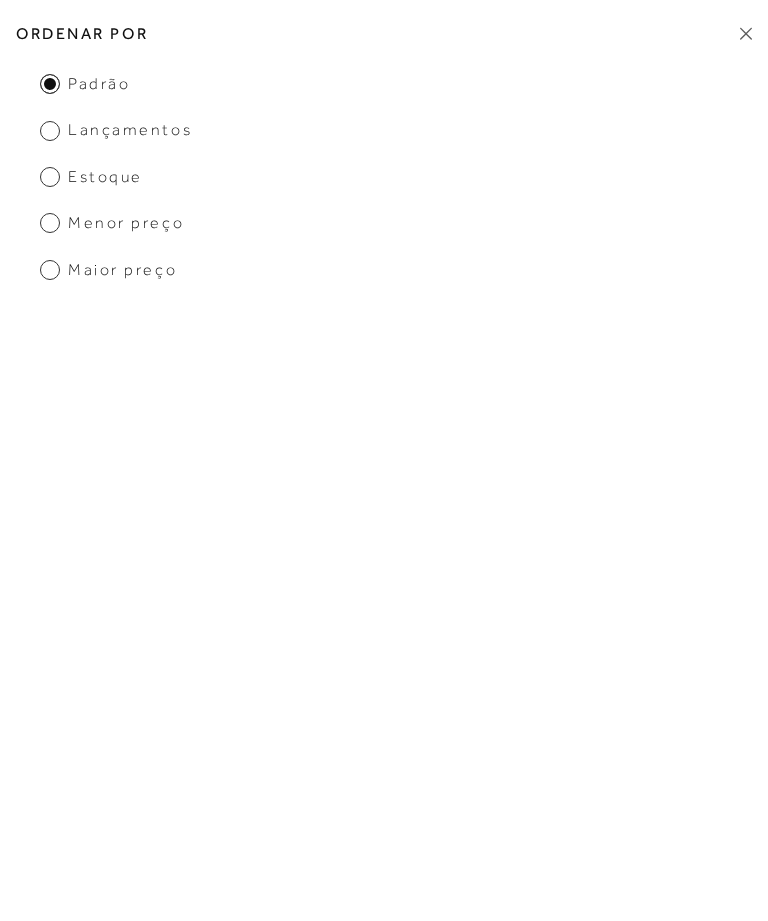 click on "Maior Preço" at bounding box center (108, 270) 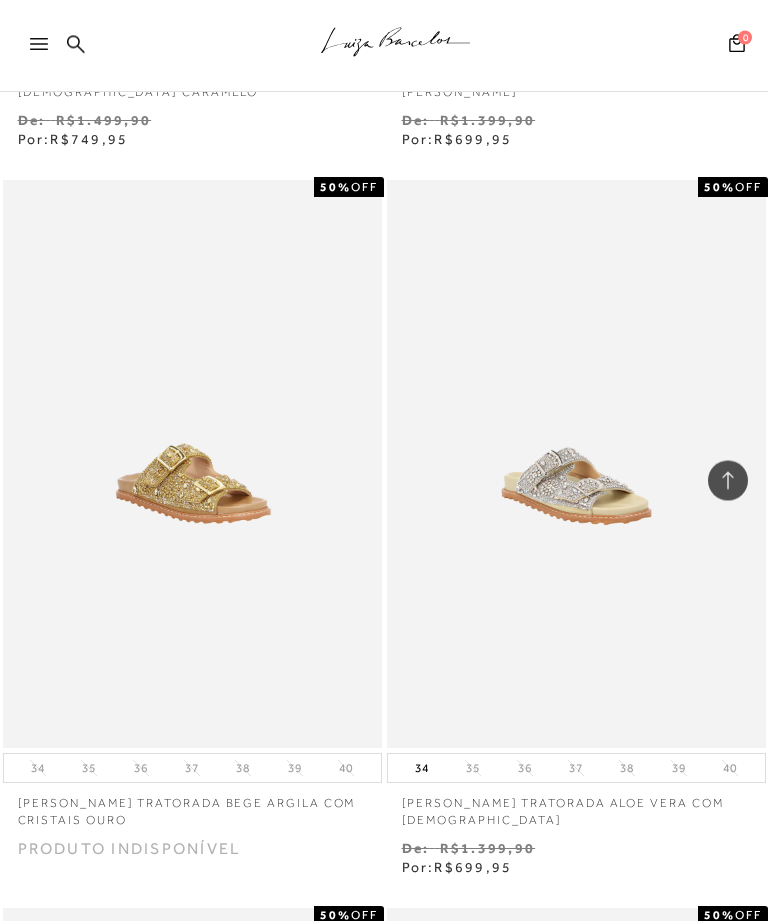scroll, scrollTop: 2144, scrollLeft: 0, axis: vertical 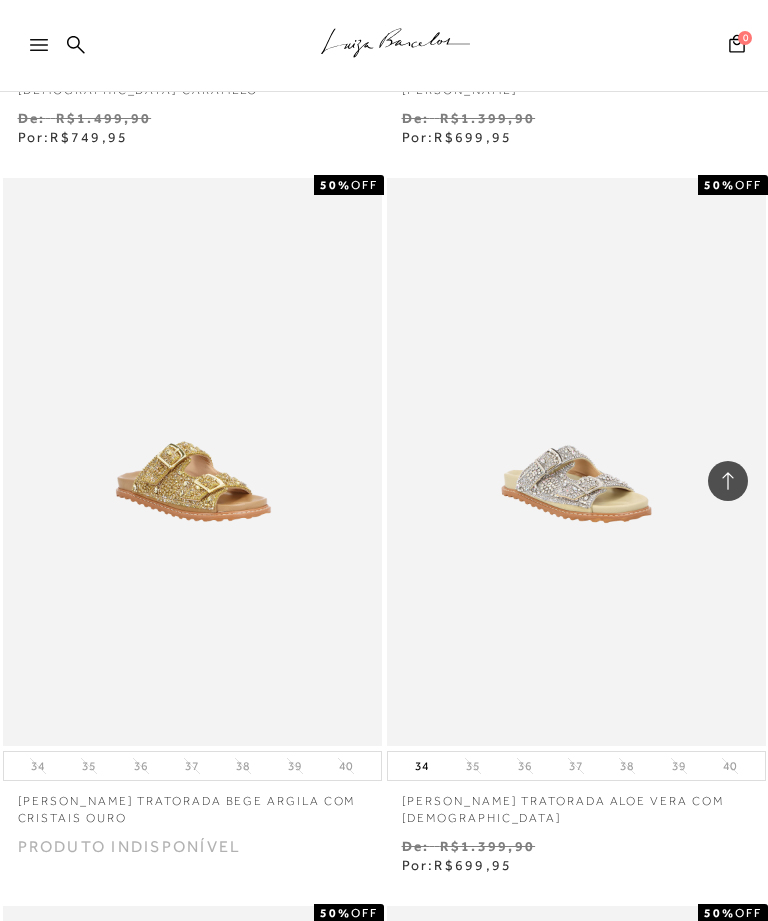 click at bounding box center [48, 51] 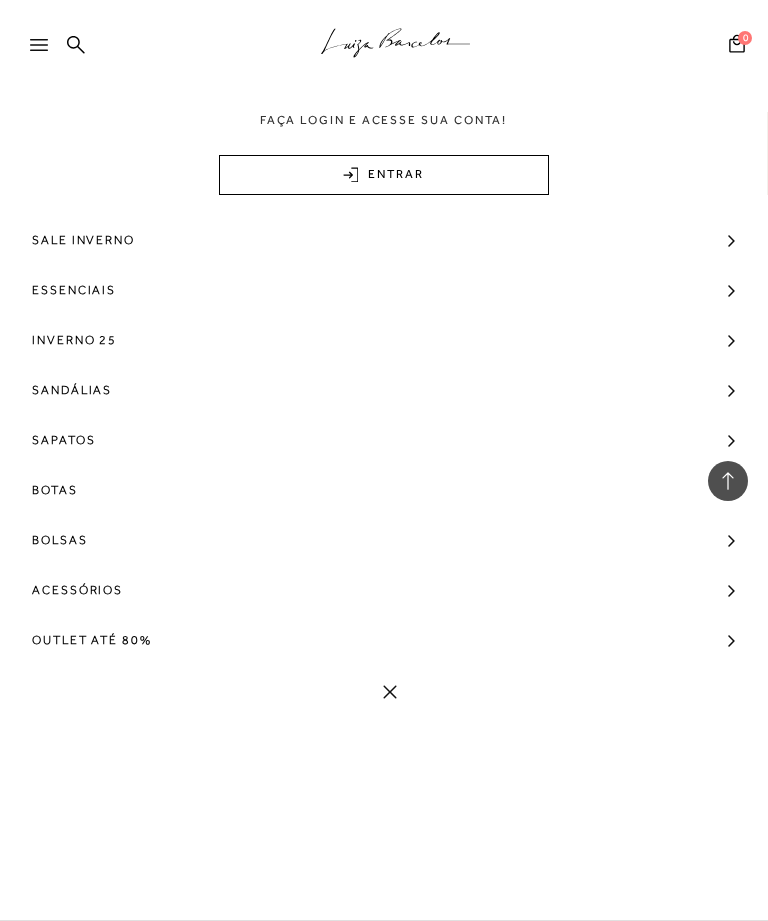 click on "Outlet até 80%" at bounding box center [92, 640] 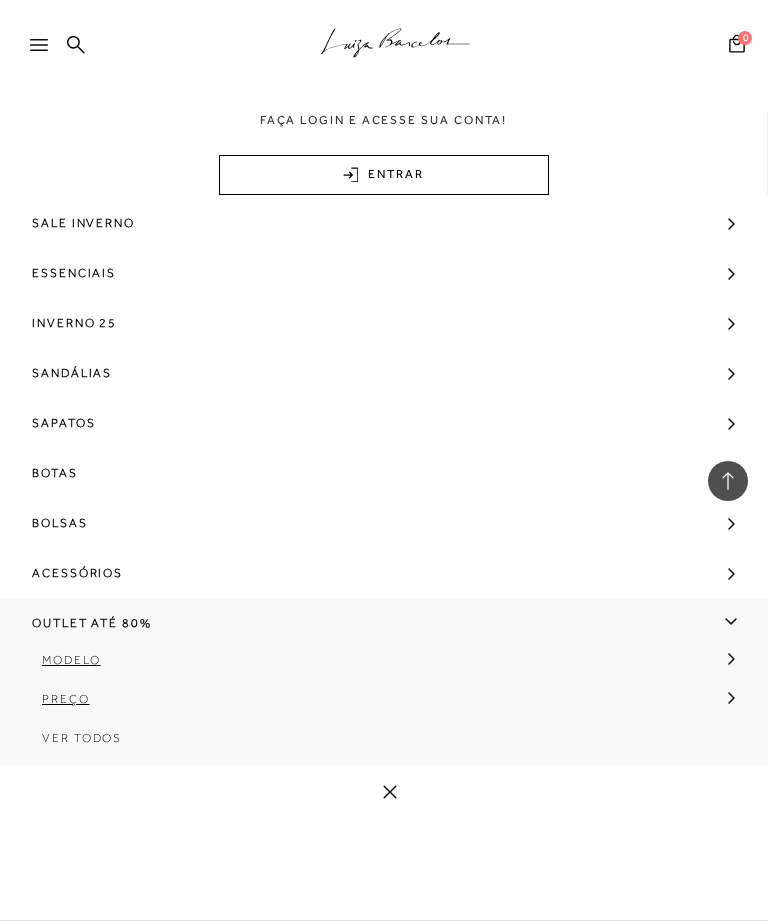 scroll, scrollTop: 20, scrollLeft: 0, axis: vertical 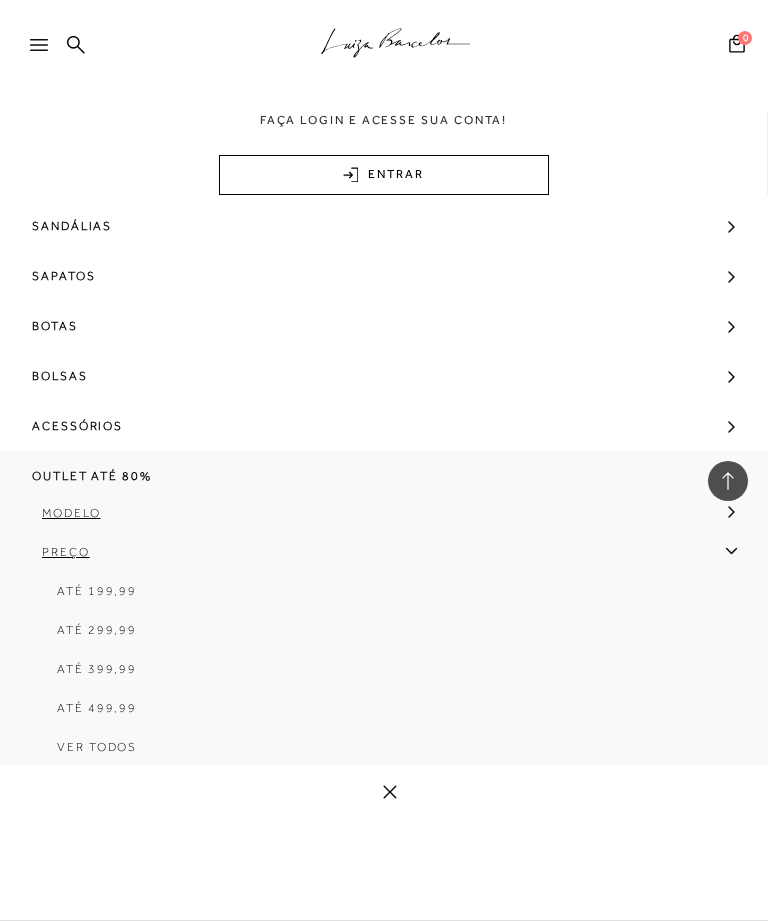 click on "Até 399,99" at bounding box center (97, 669) 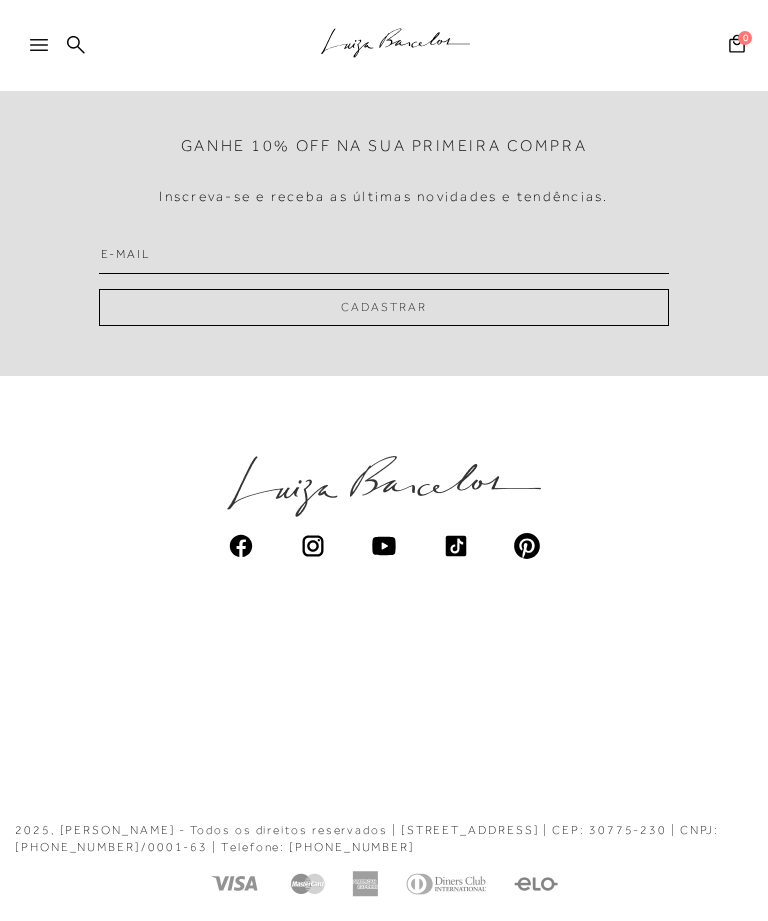 scroll, scrollTop: 0, scrollLeft: 0, axis: both 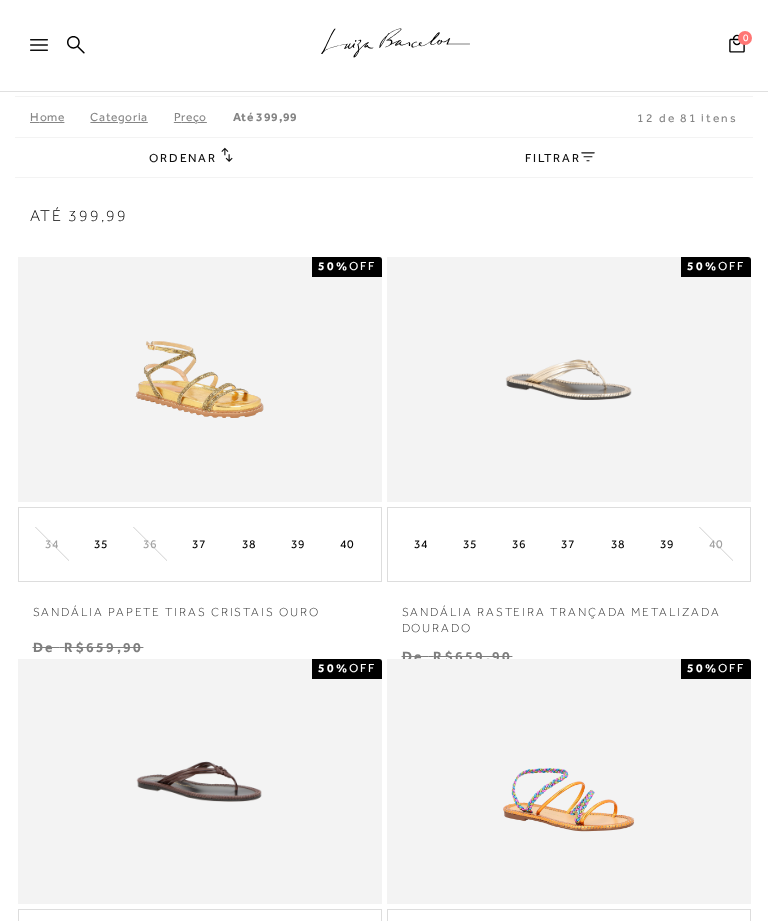click on "FILTRAR" at bounding box center [560, 158] 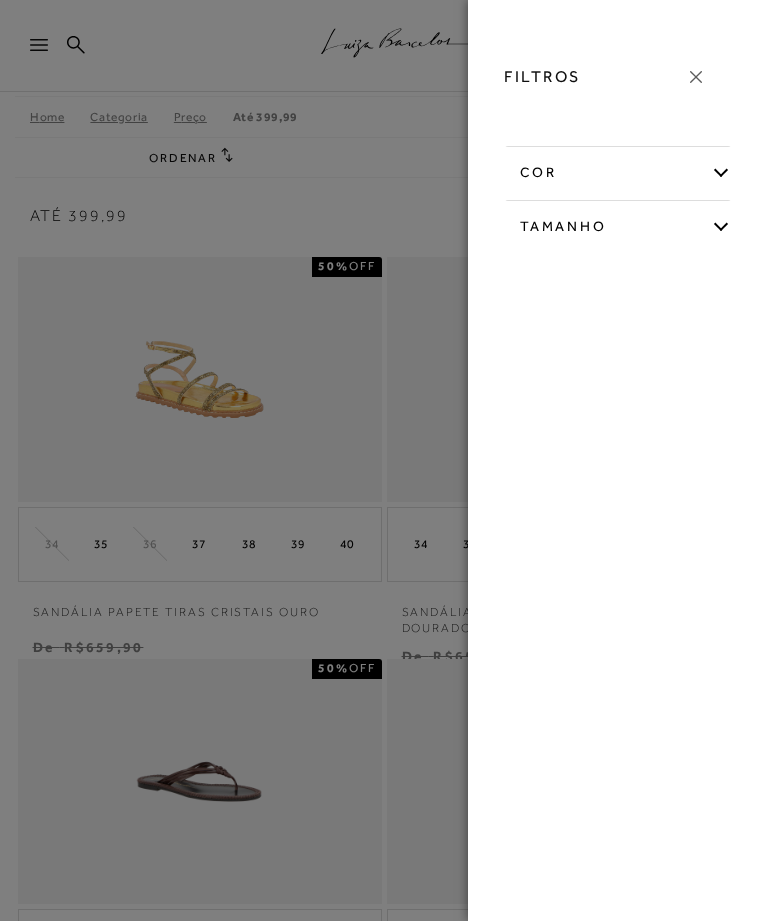 click on "Tamanho" at bounding box center [618, 223] 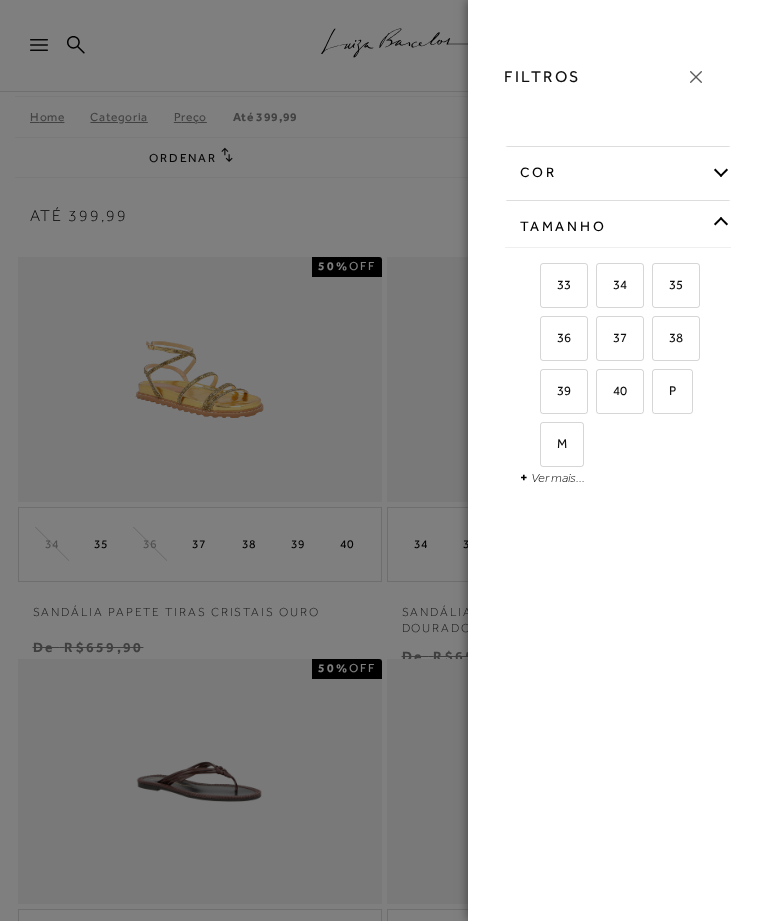click on "35" at bounding box center [676, 285] 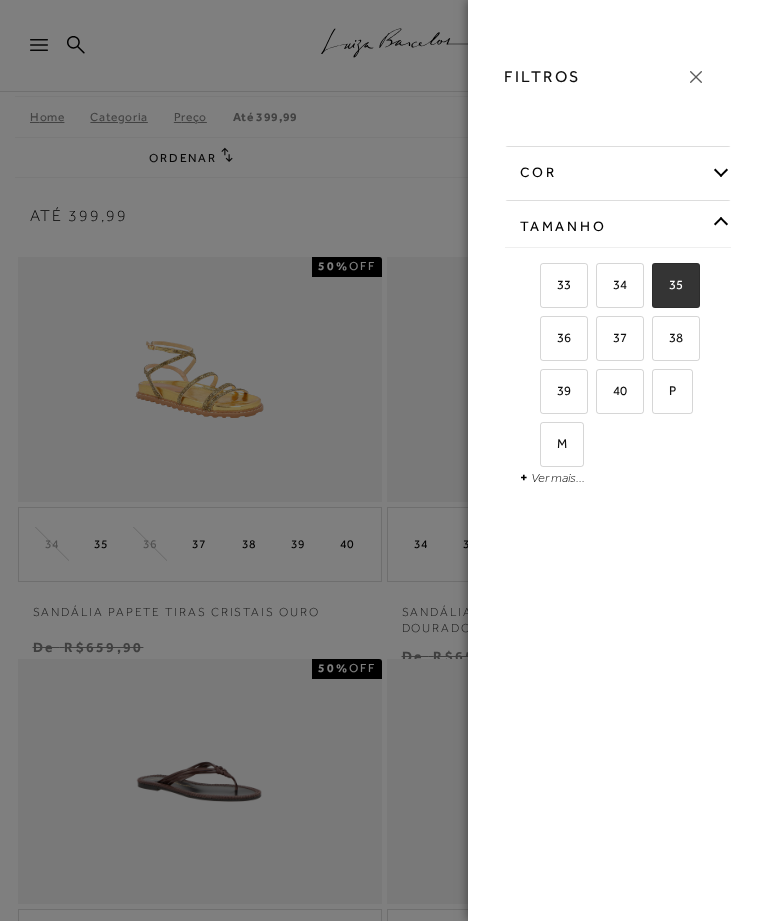 checkbox on "true" 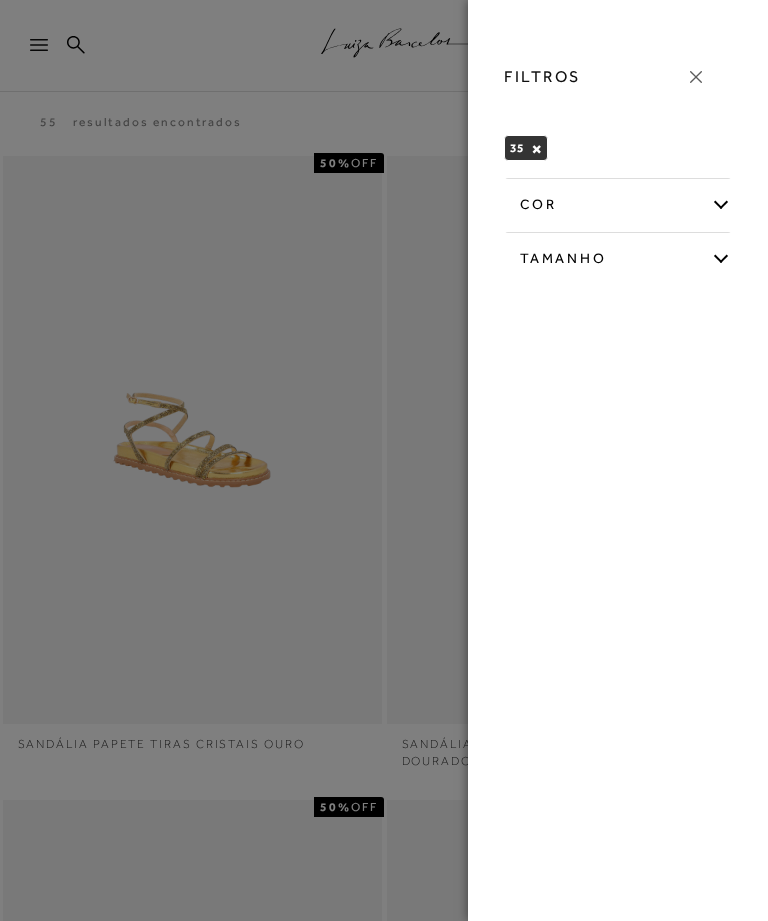 click 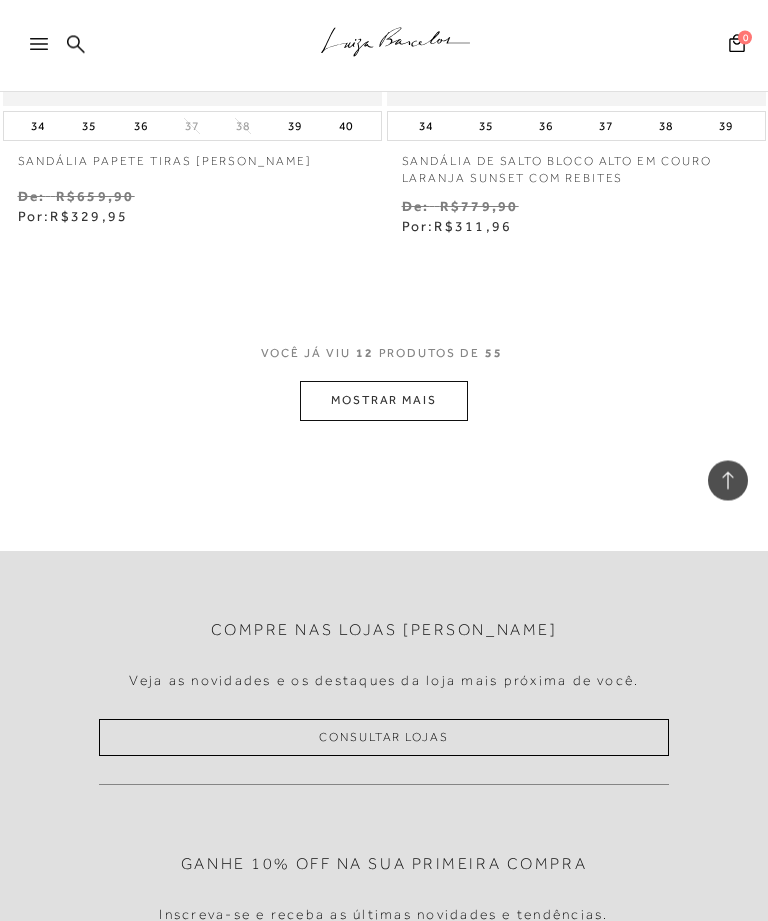 scroll, scrollTop: 4259, scrollLeft: 0, axis: vertical 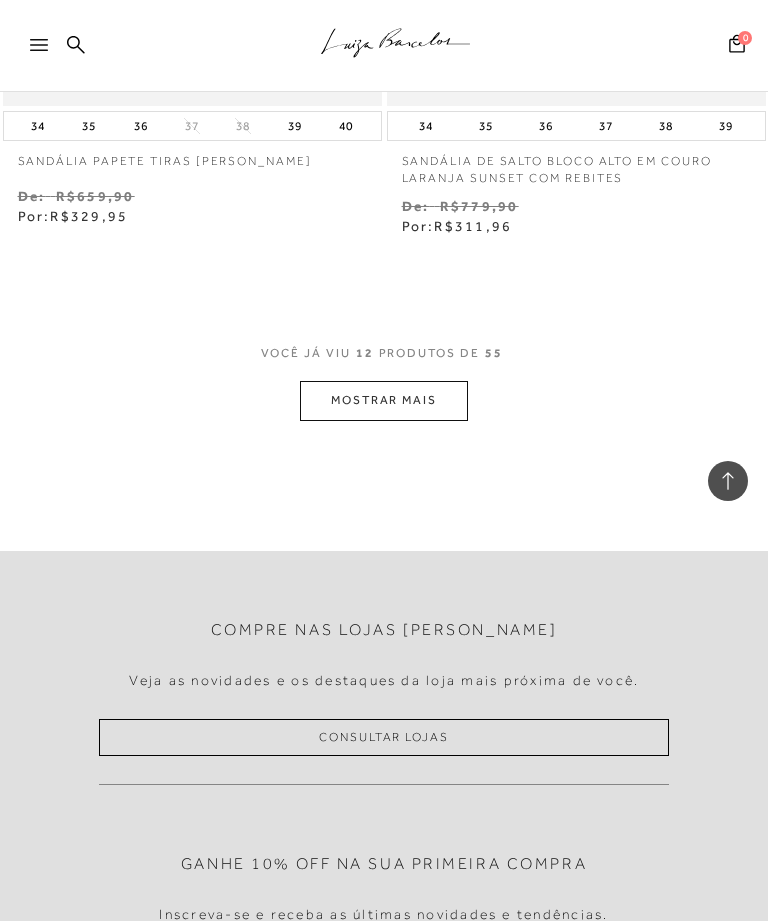 click on "MOSTRAR MAIS" at bounding box center [384, 400] 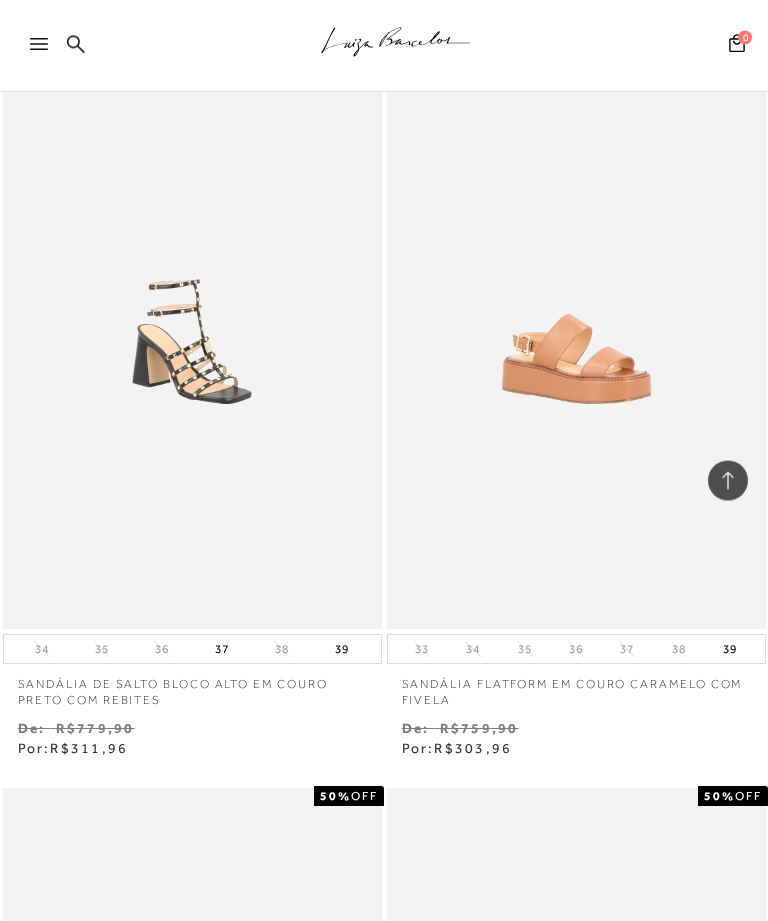 scroll, scrollTop: 5913, scrollLeft: 0, axis: vertical 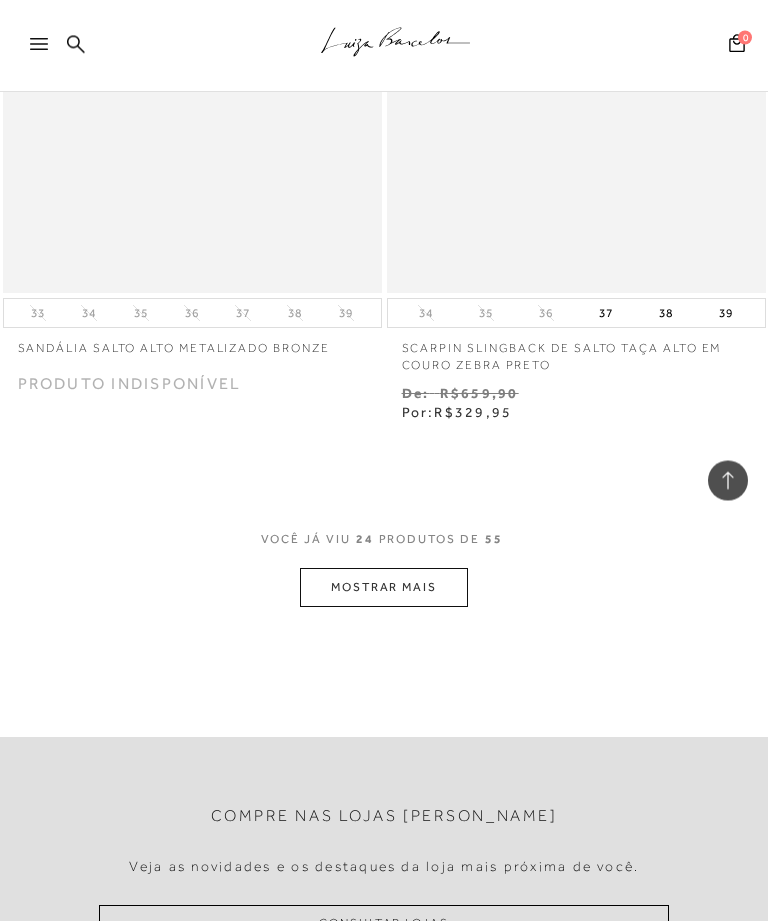 click on "MOSTRAR MAIS" at bounding box center (384, 588) 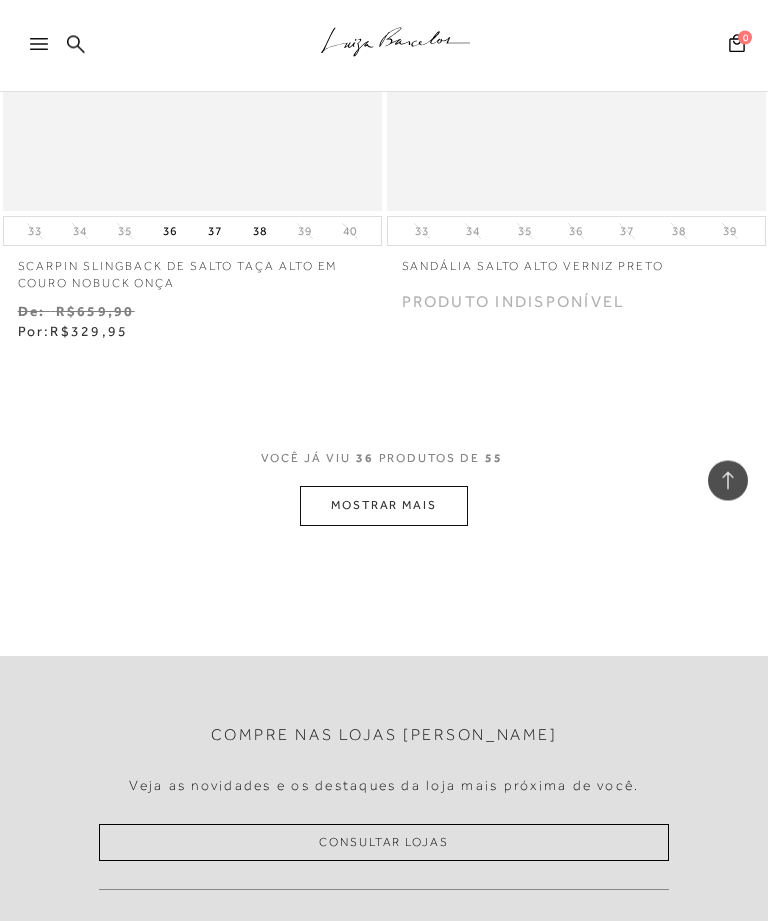 scroll, scrollTop: 12846, scrollLeft: 0, axis: vertical 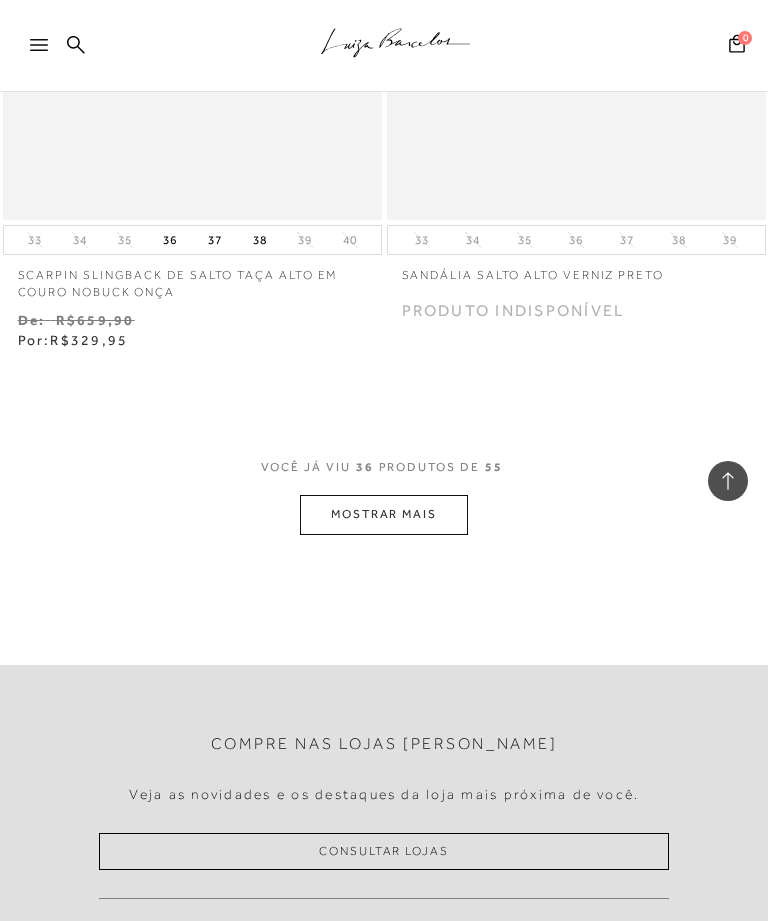 click on "MOSTRAR MAIS" at bounding box center [384, 514] 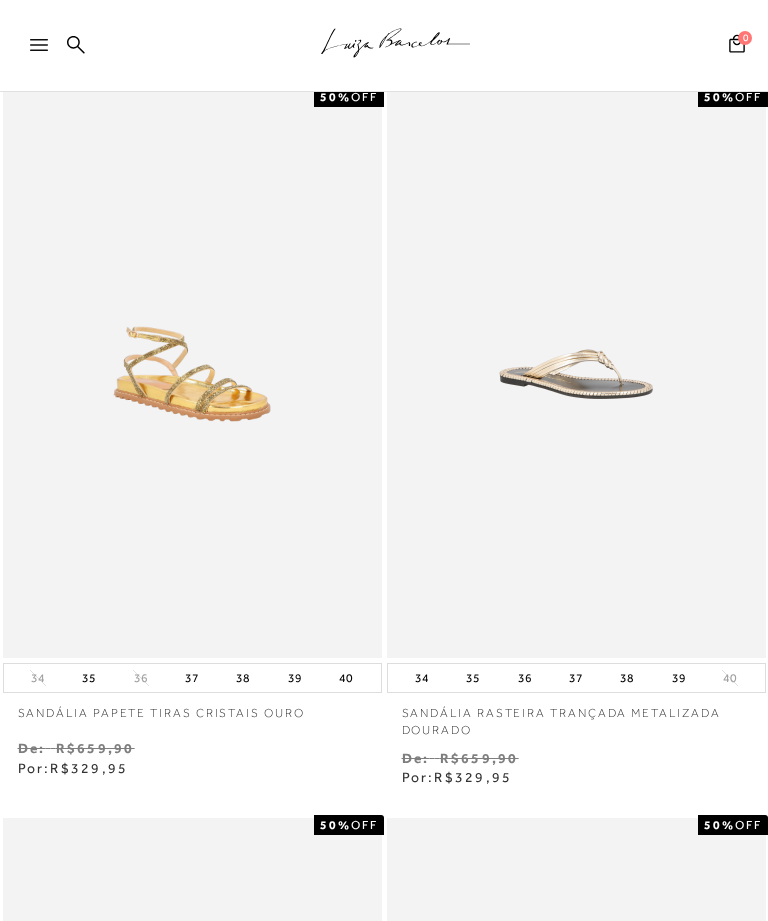 scroll, scrollTop: 0, scrollLeft: 0, axis: both 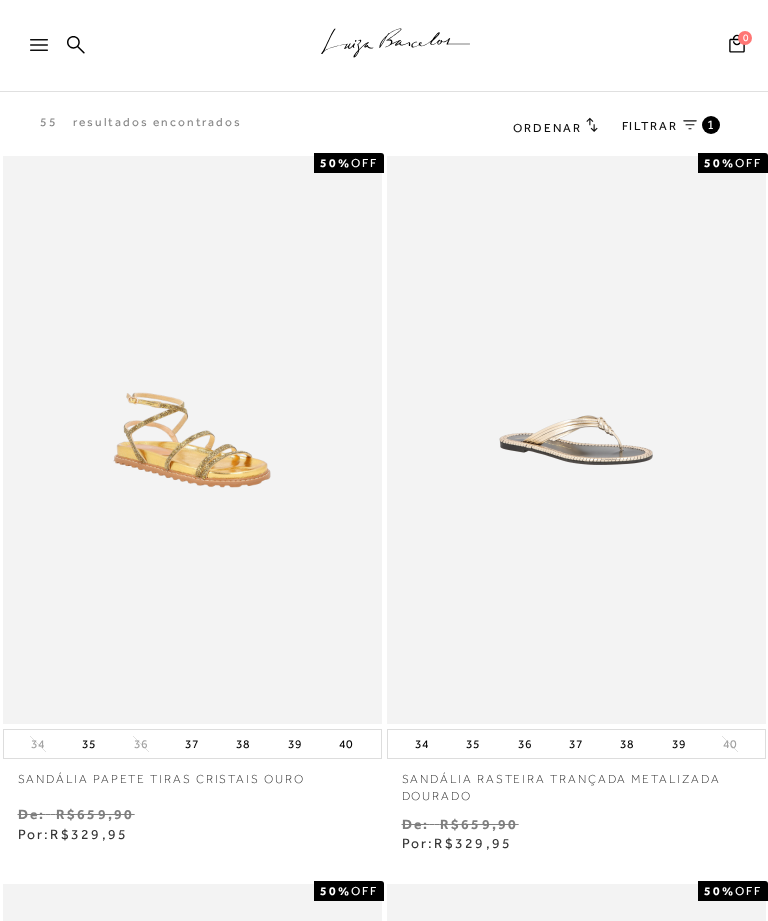 click on "FILTRAR" at bounding box center [650, 126] 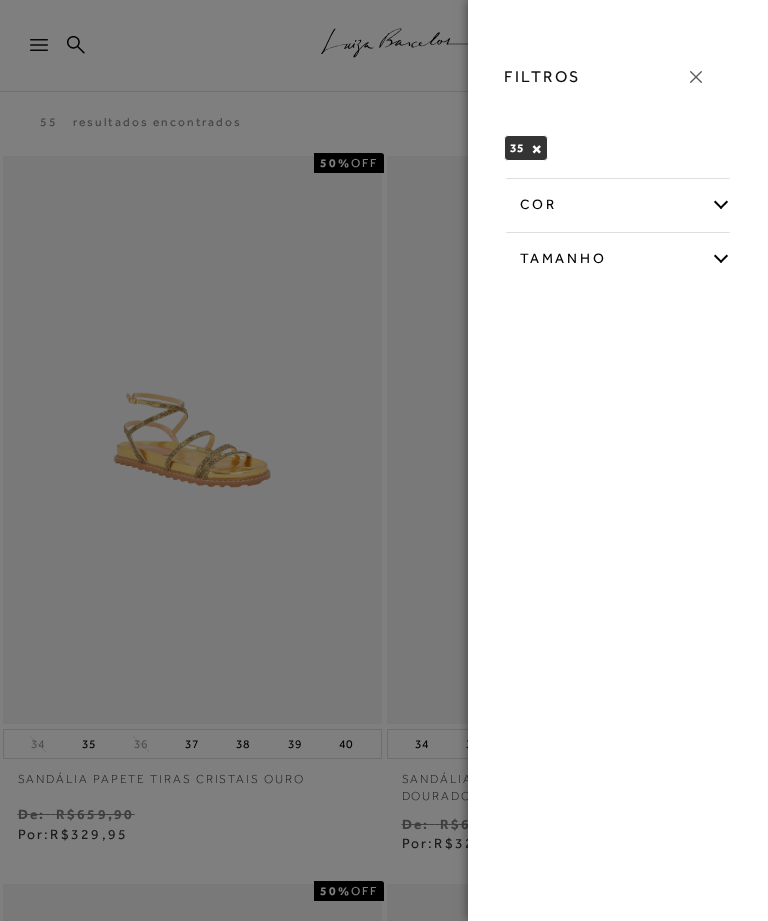 click on "Tamanho" at bounding box center (618, 255) 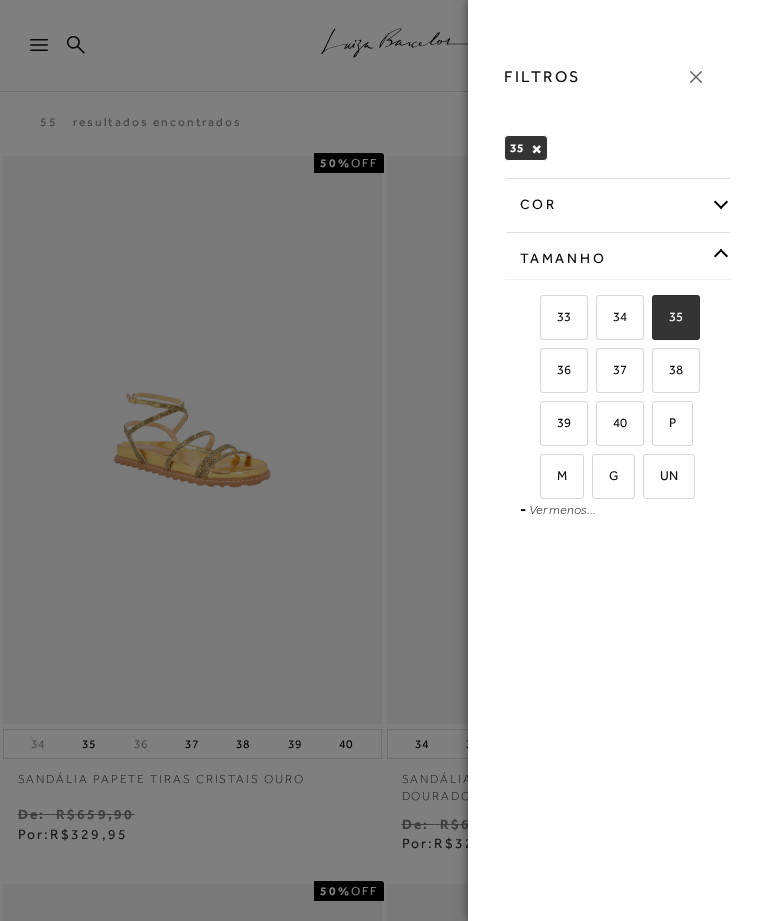click on "37" at bounding box center [612, 369] 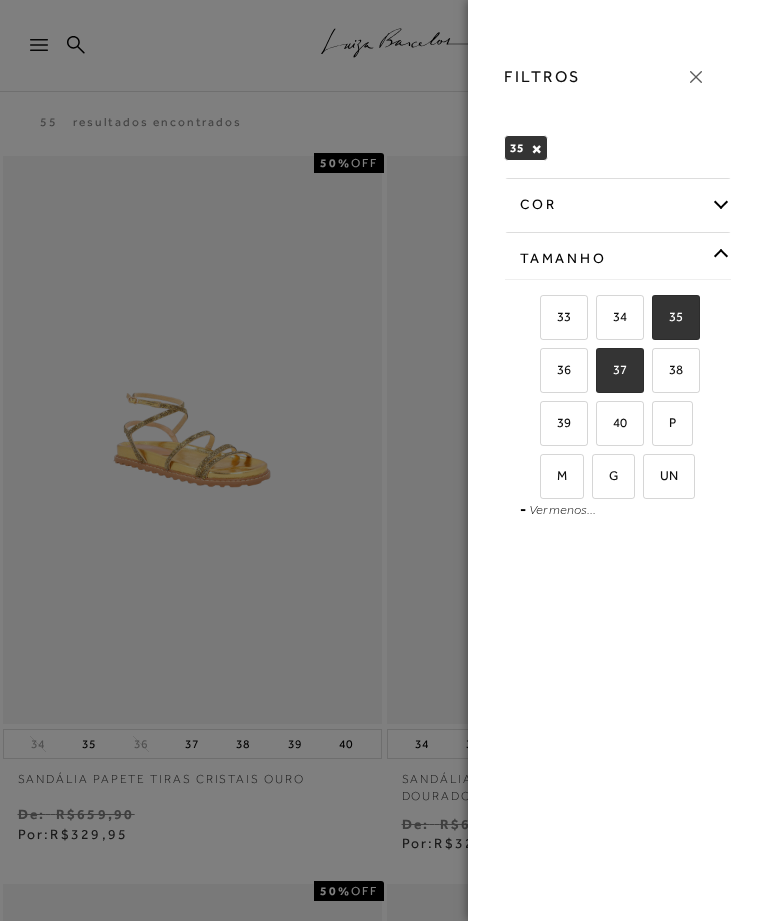 checkbox on "true" 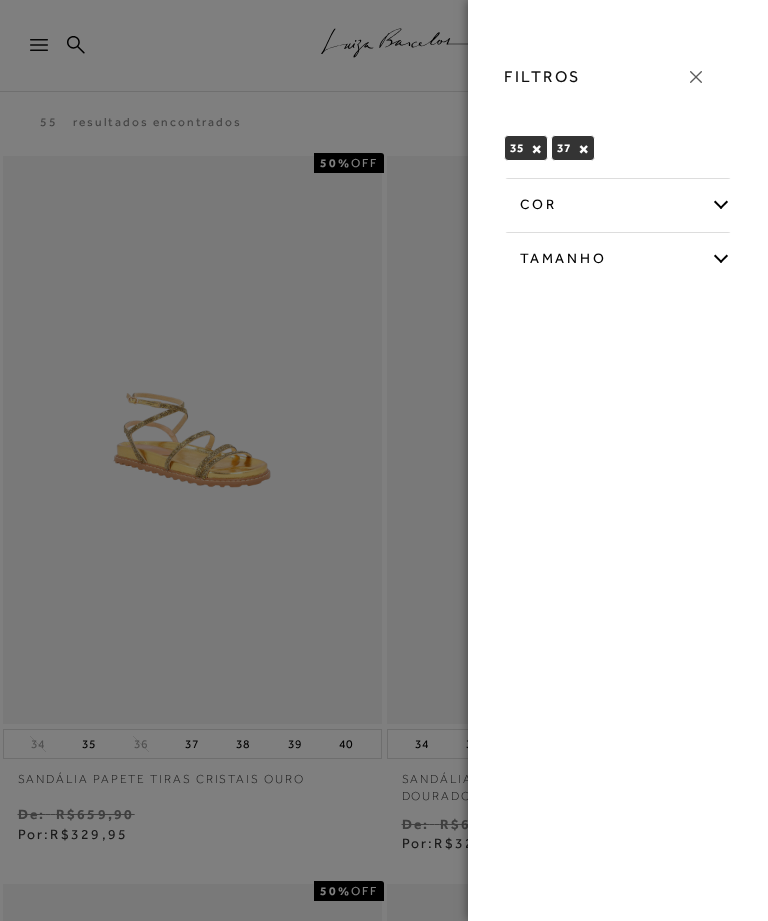 click on "×" at bounding box center [536, 149] 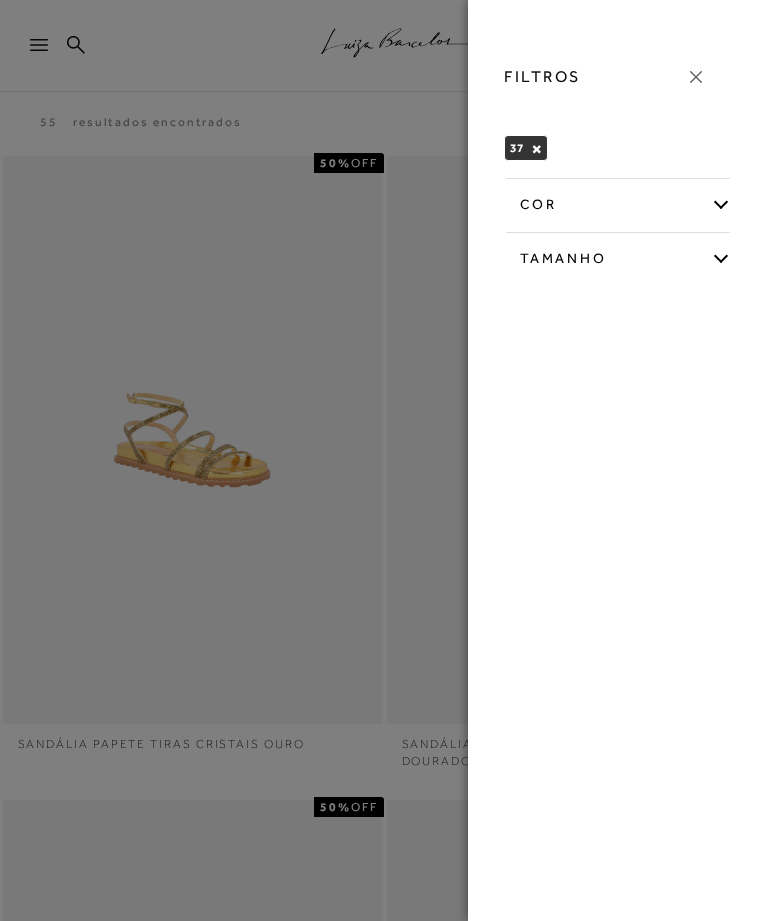 scroll, scrollTop: 0, scrollLeft: 0, axis: both 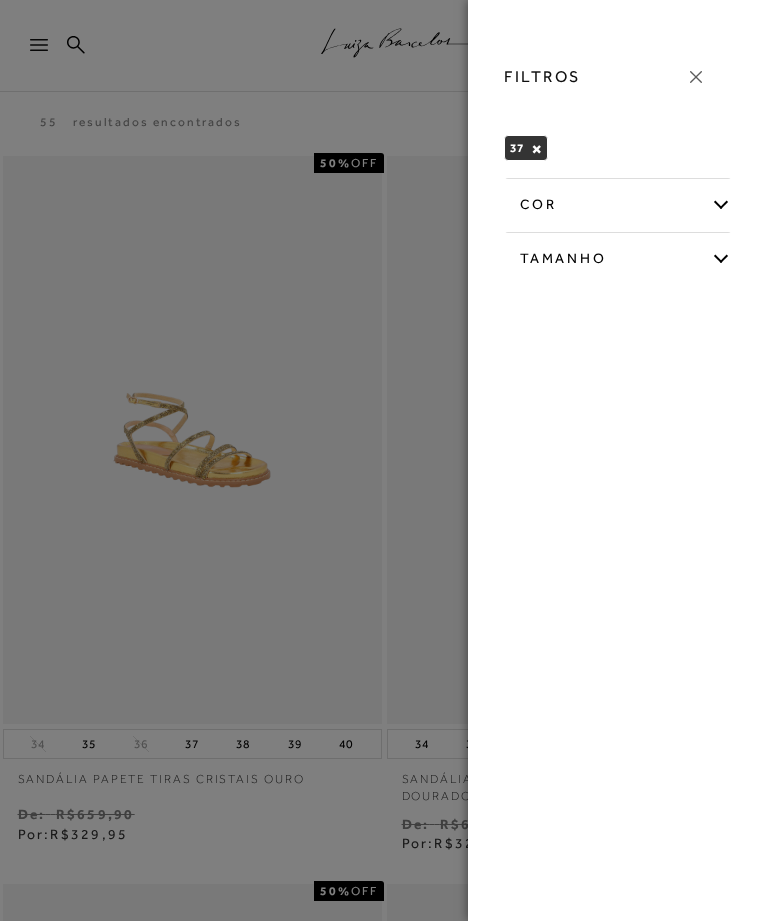 click 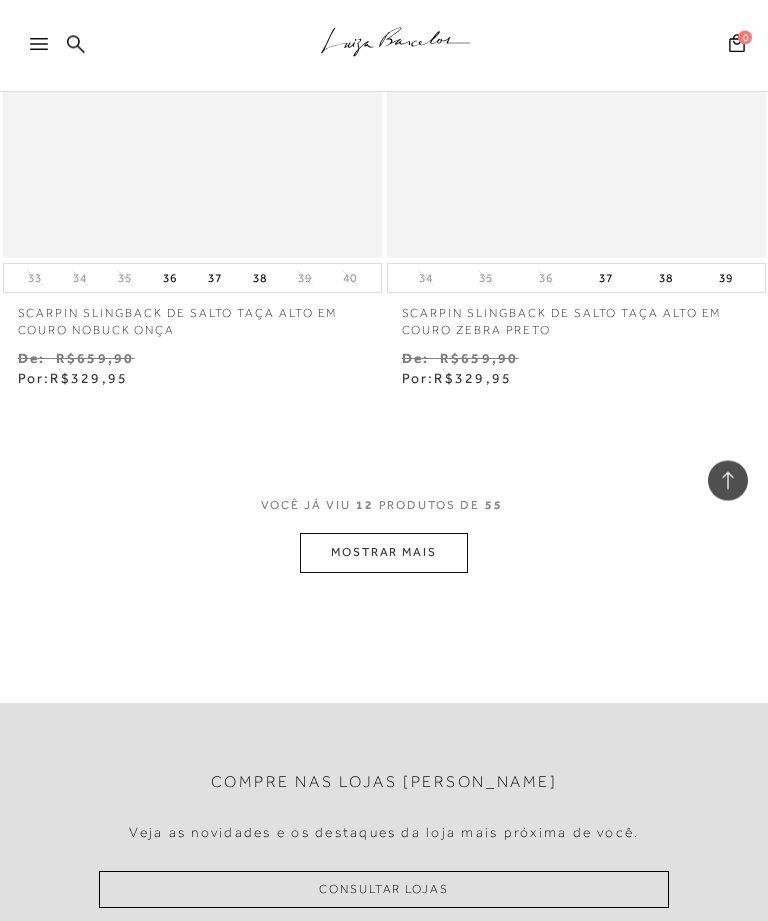 scroll, scrollTop: 4116, scrollLeft: 0, axis: vertical 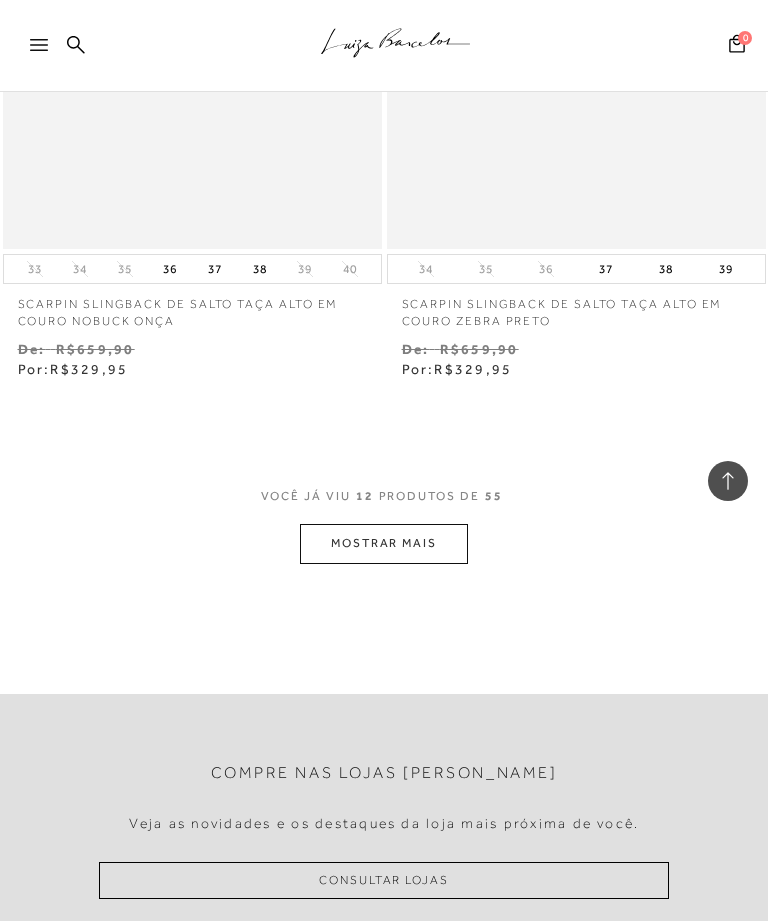 click on "MOSTRAR MAIS" at bounding box center (384, 543) 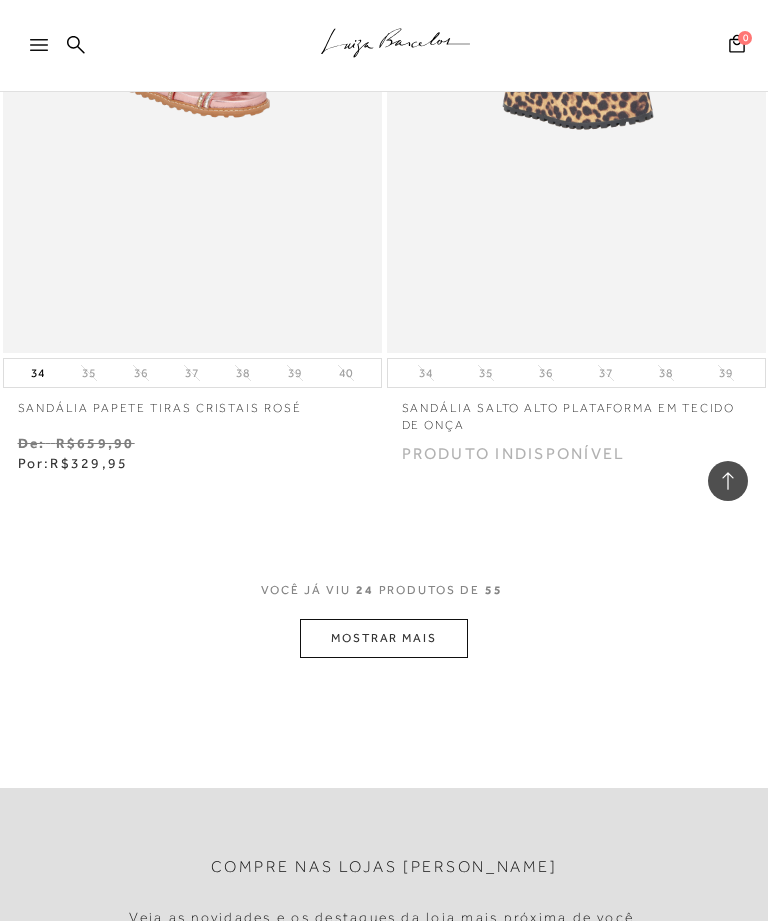 scroll, scrollTop: 8355, scrollLeft: 0, axis: vertical 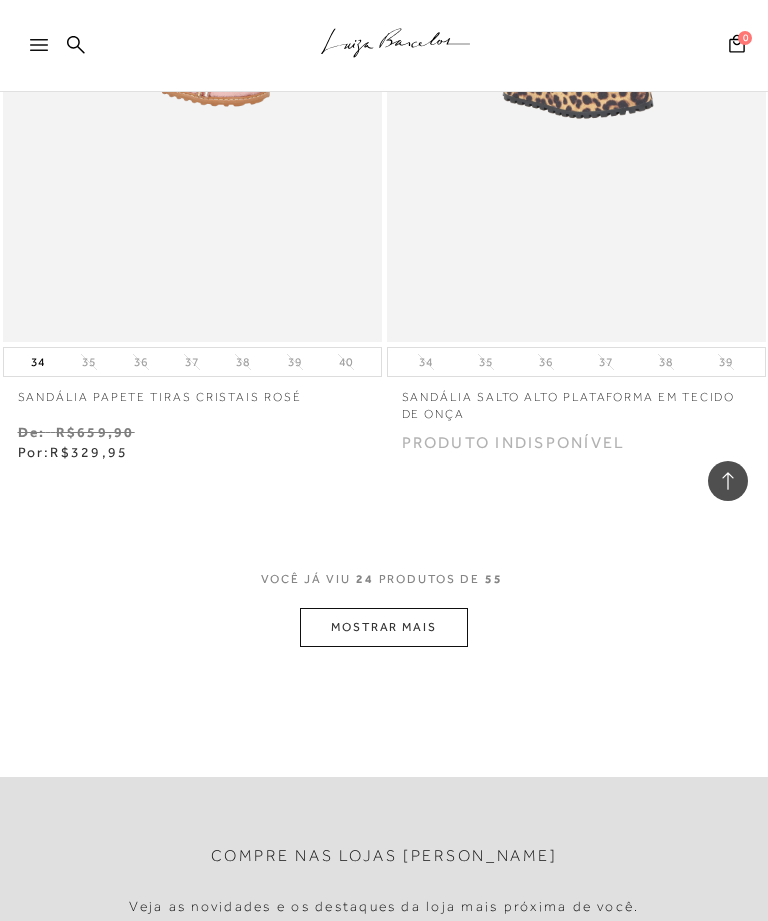 click on "MOSTRAR MAIS" at bounding box center [384, 627] 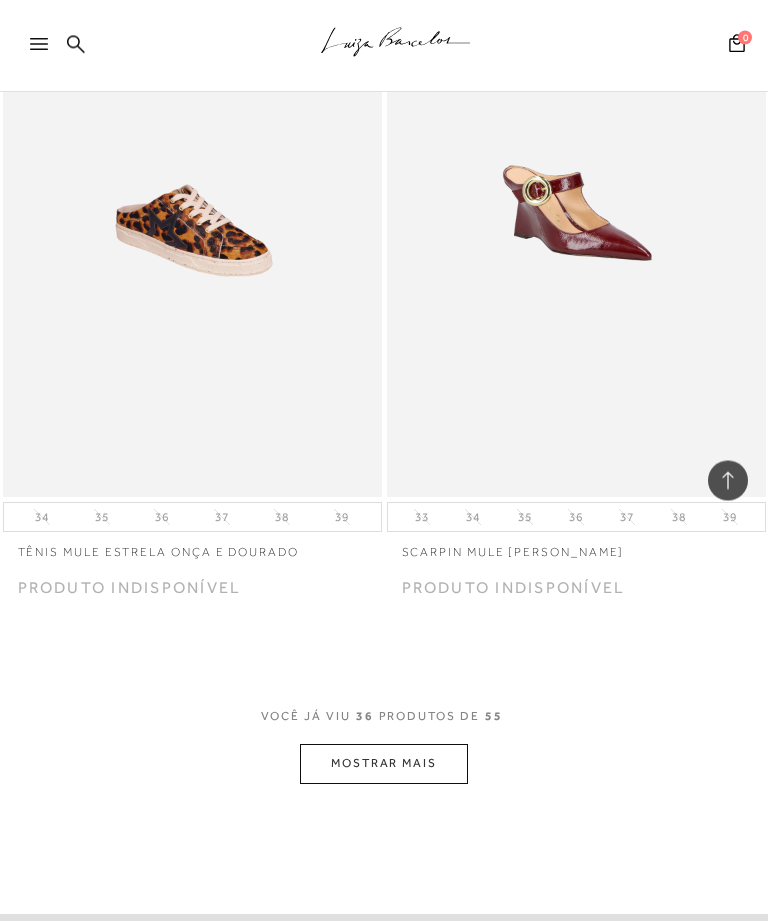 click on "MOSTRAR MAIS" at bounding box center (384, 764) 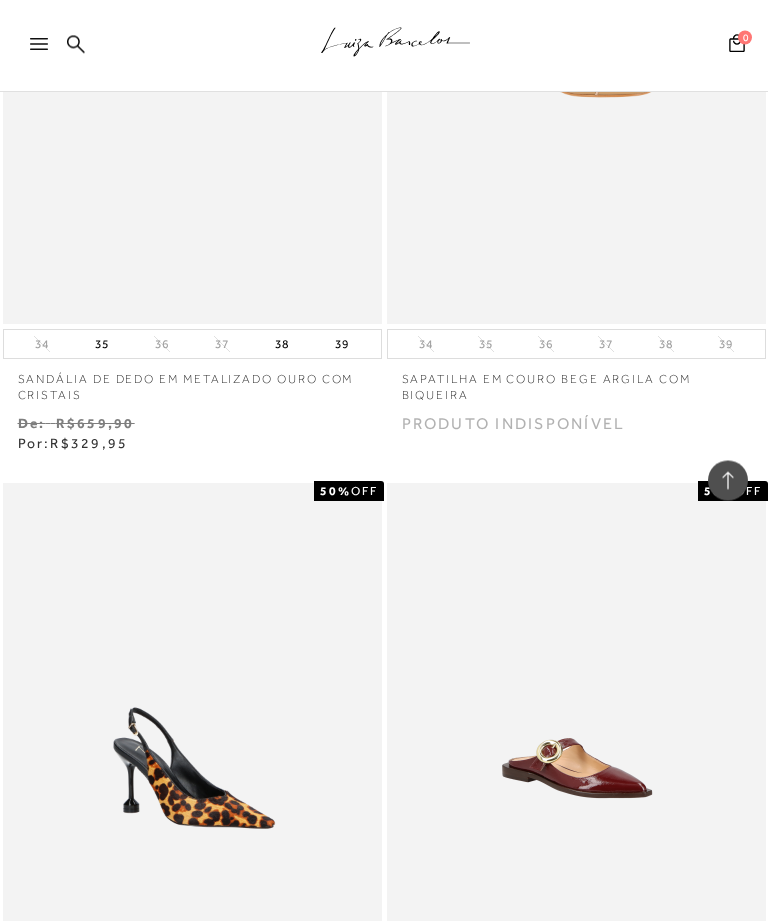 scroll, scrollTop: 14836, scrollLeft: 0, axis: vertical 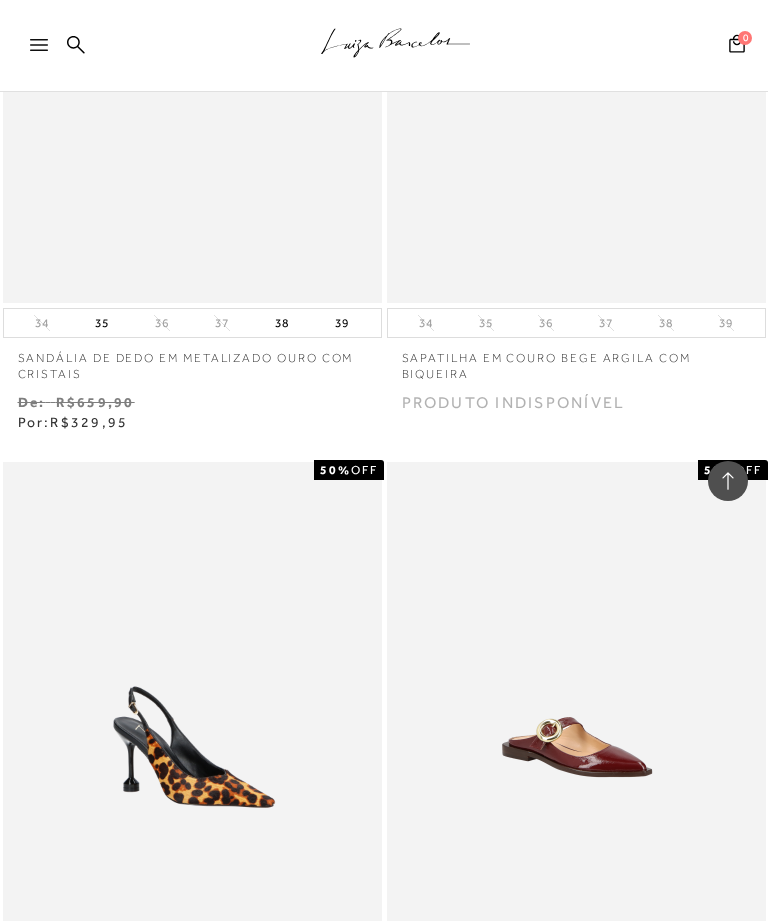 click 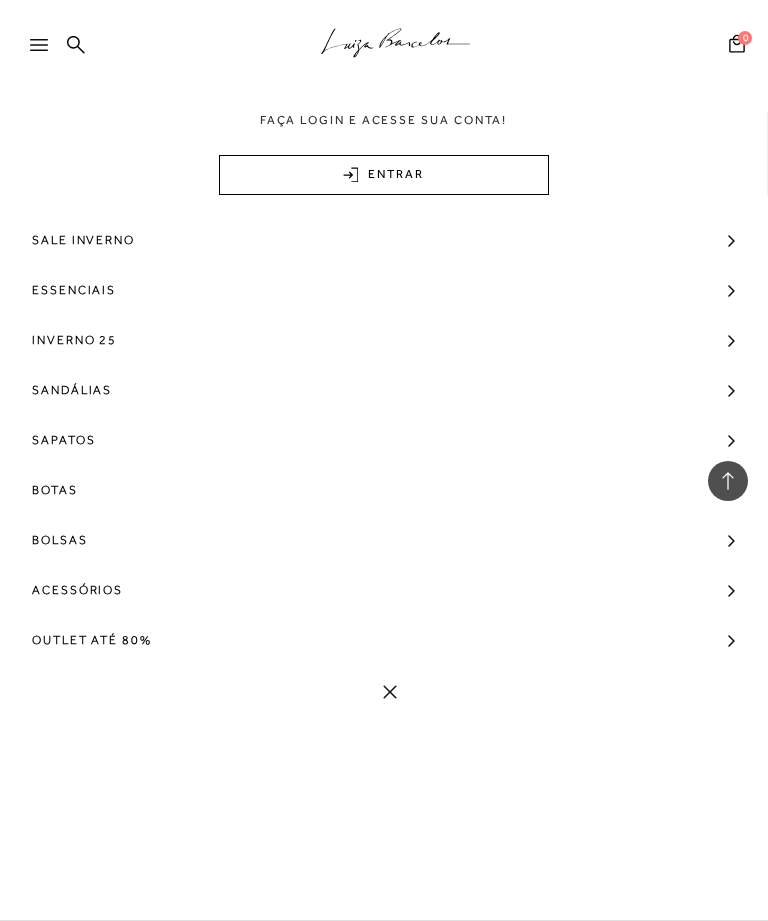 click on "Sandálias" at bounding box center [72, 390] 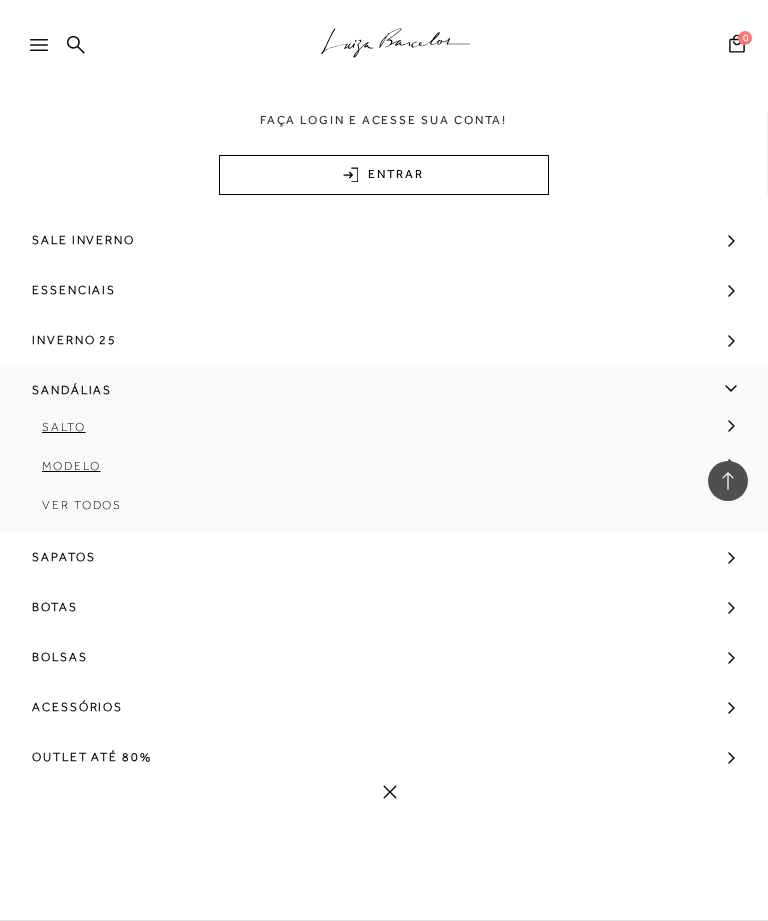 click on "Salto" at bounding box center [64, 427] 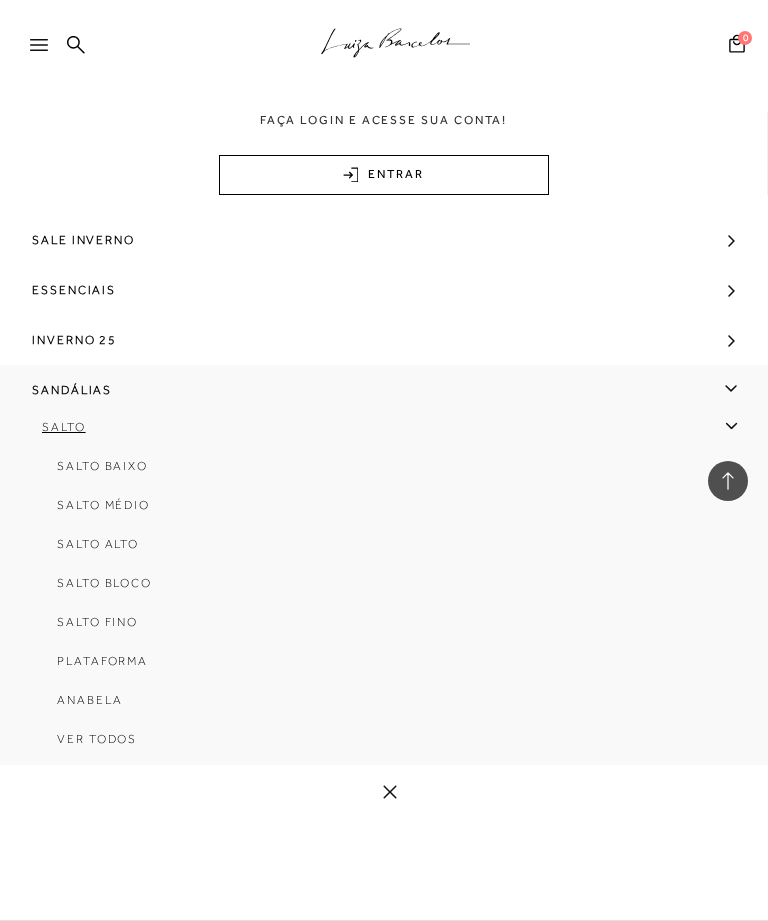 click on "Salto Alto" at bounding box center [98, 544] 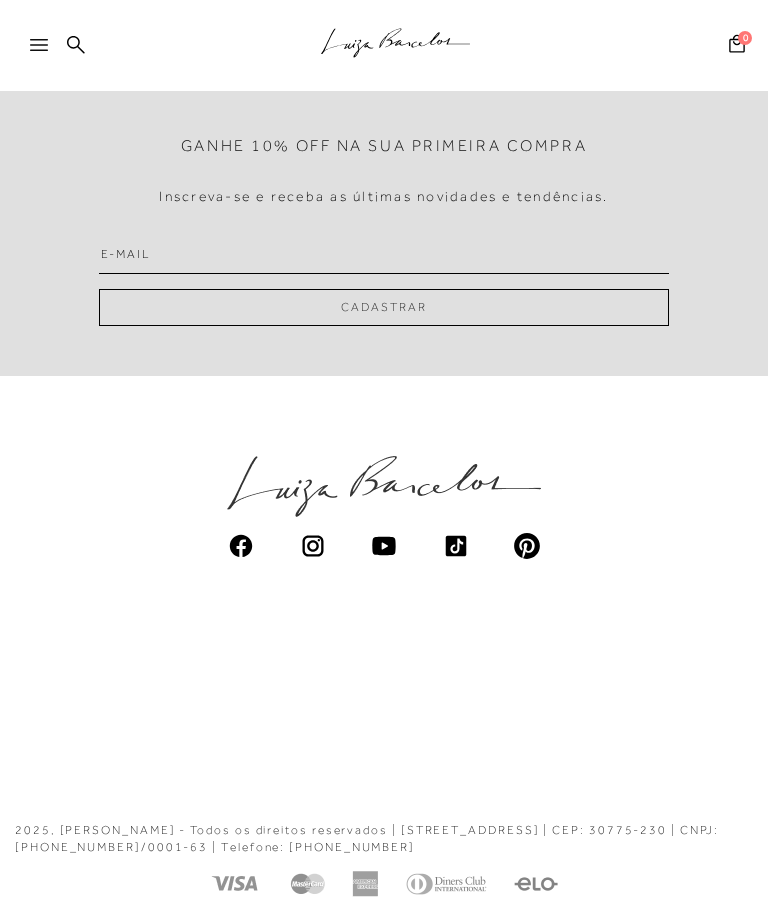 scroll, scrollTop: 0, scrollLeft: 0, axis: both 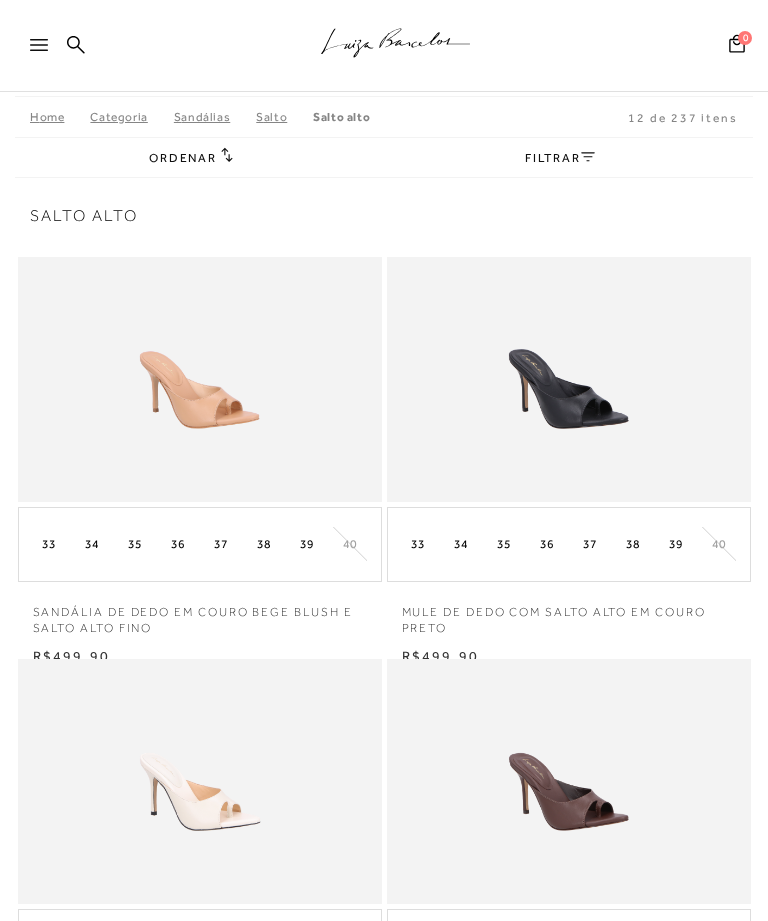 click 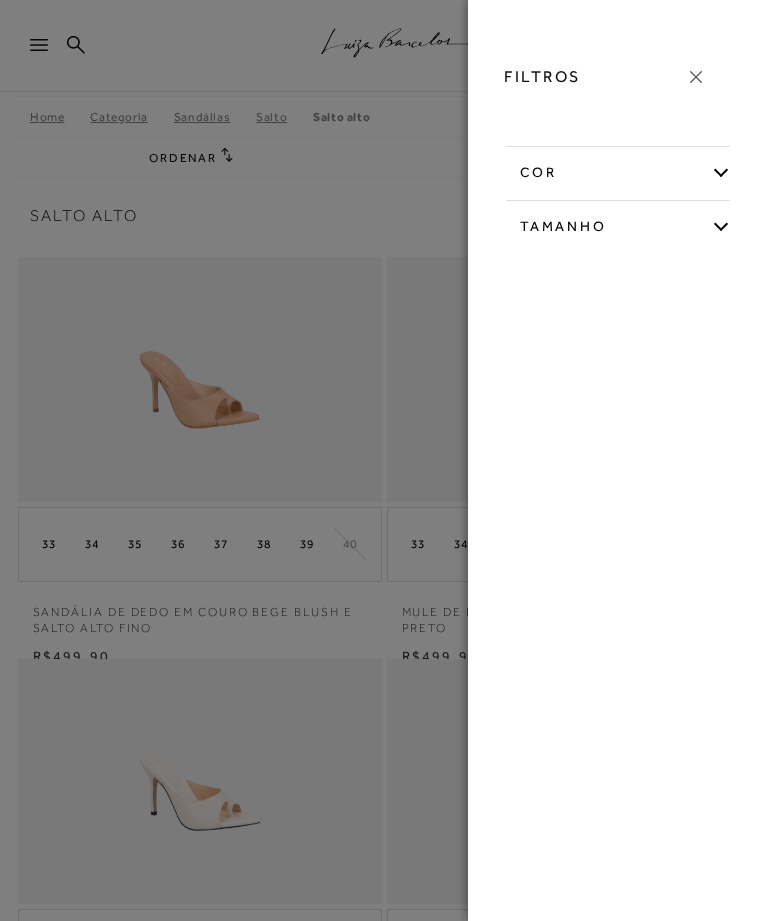 click on "Tamanho" at bounding box center [618, 223] 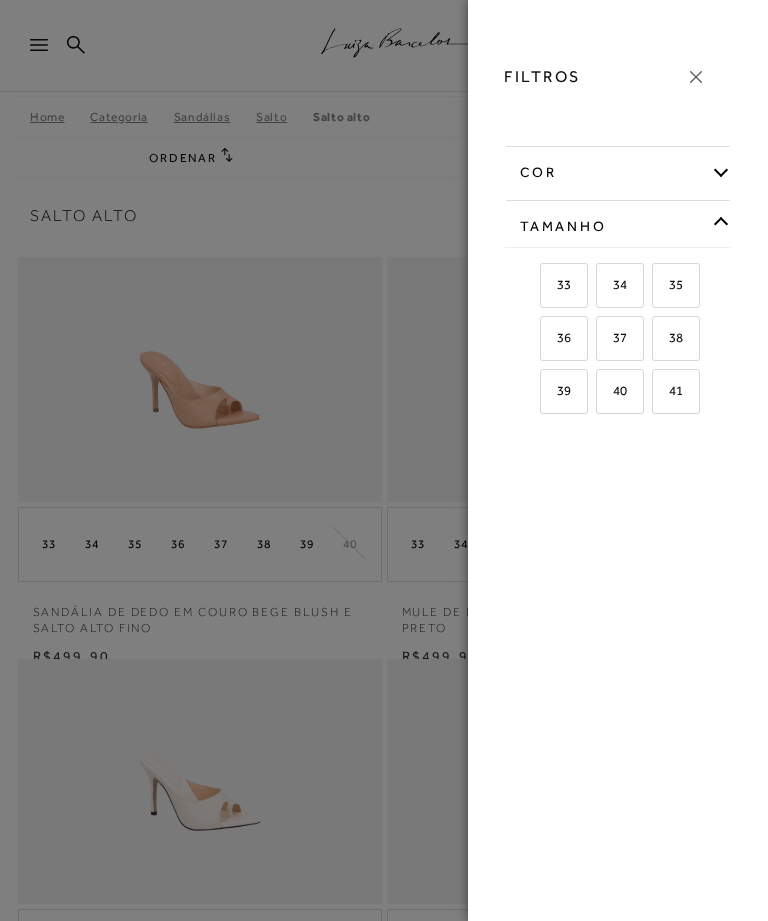 click on "35" at bounding box center [676, 285] 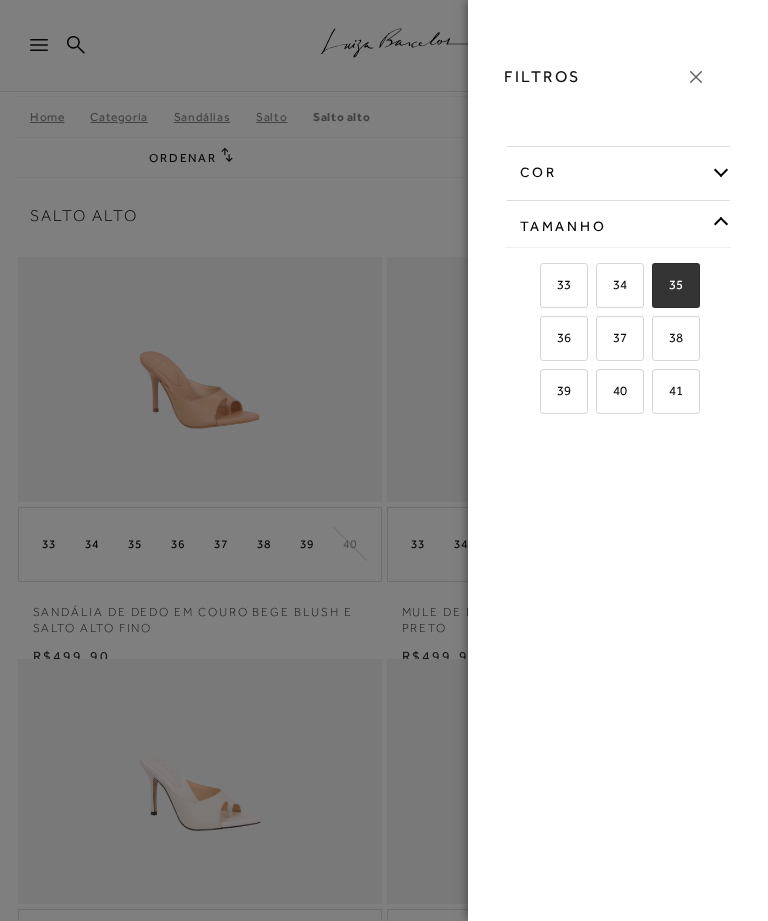 checkbox on "true" 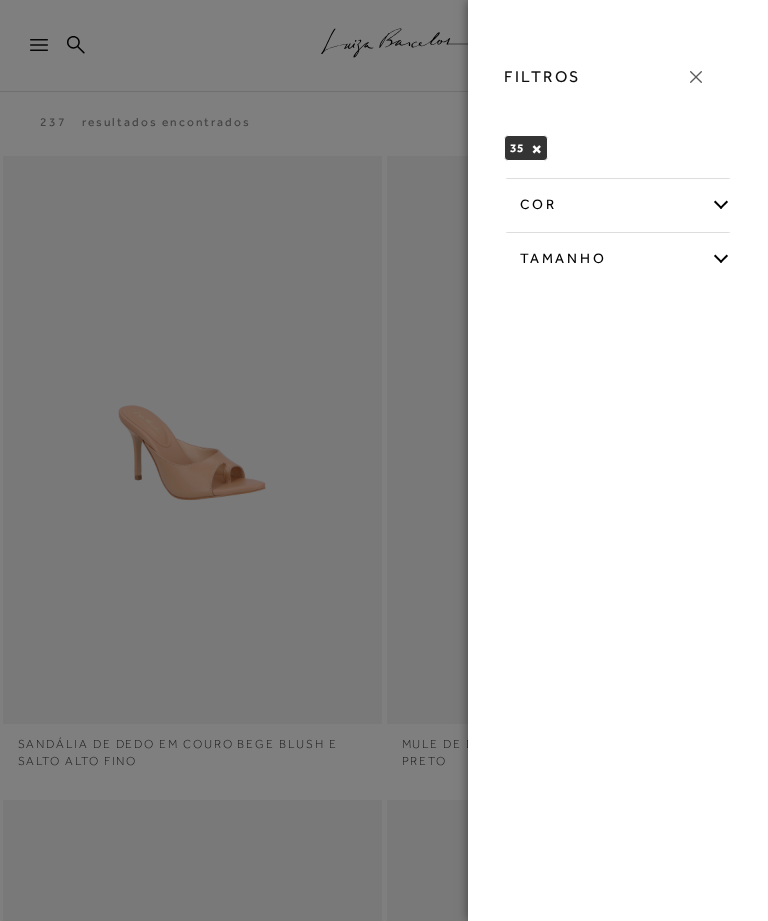 click 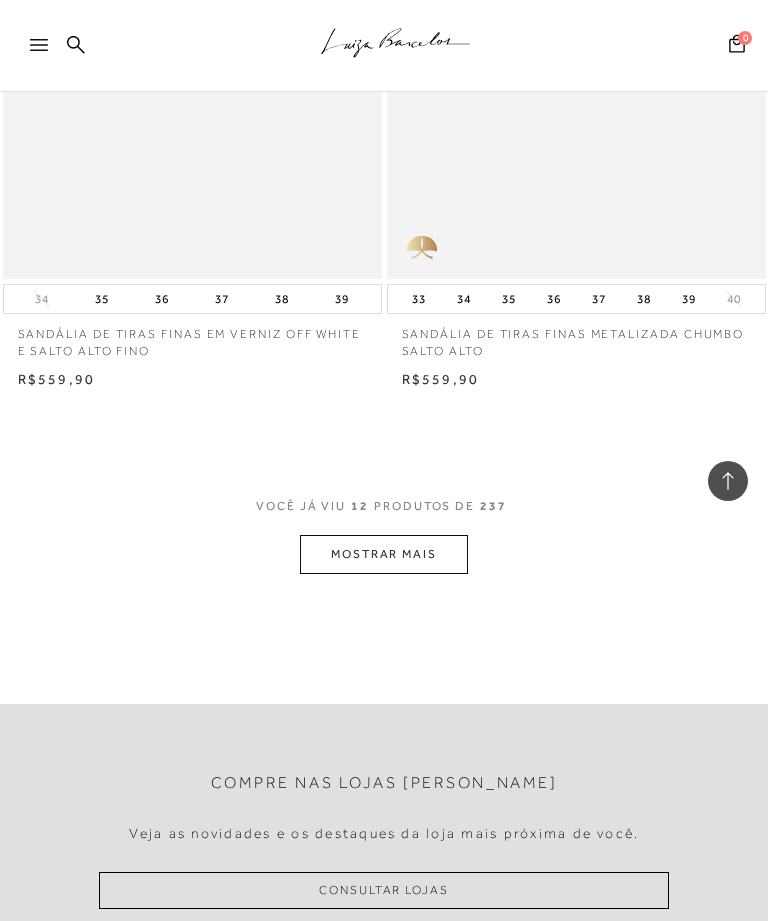 scroll, scrollTop: 3980, scrollLeft: 0, axis: vertical 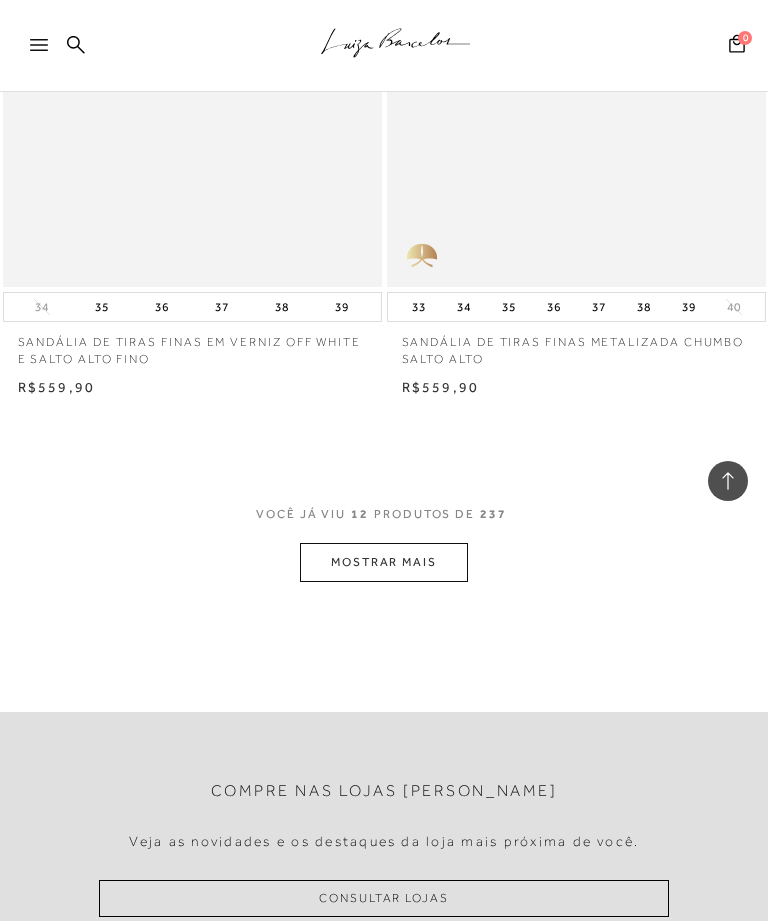 click on "MOSTRAR MAIS" at bounding box center (384, 562) 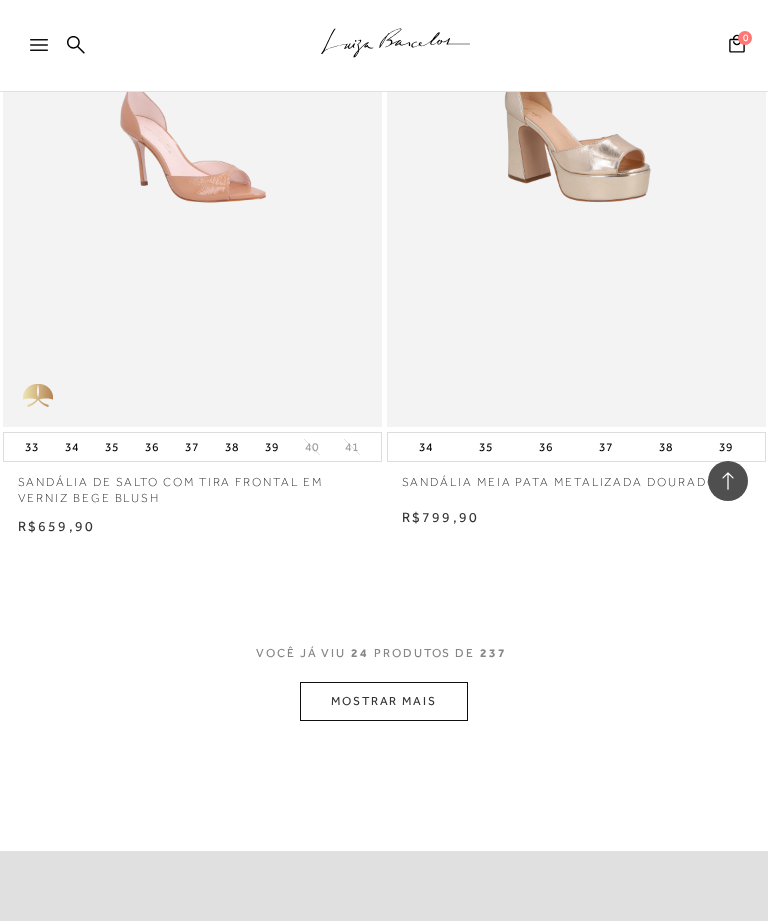 scroll, scrollTop: 8092, scrollLeft: 0, axis: vertical 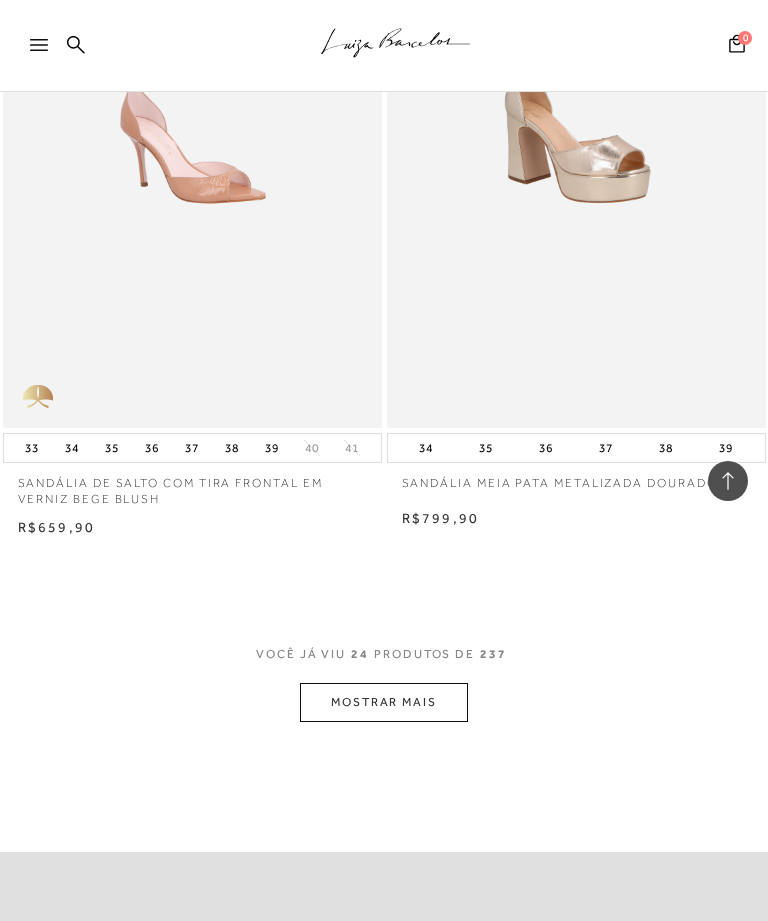 click on "MOSTRAR MAIS" at bounding box center [384, 702] 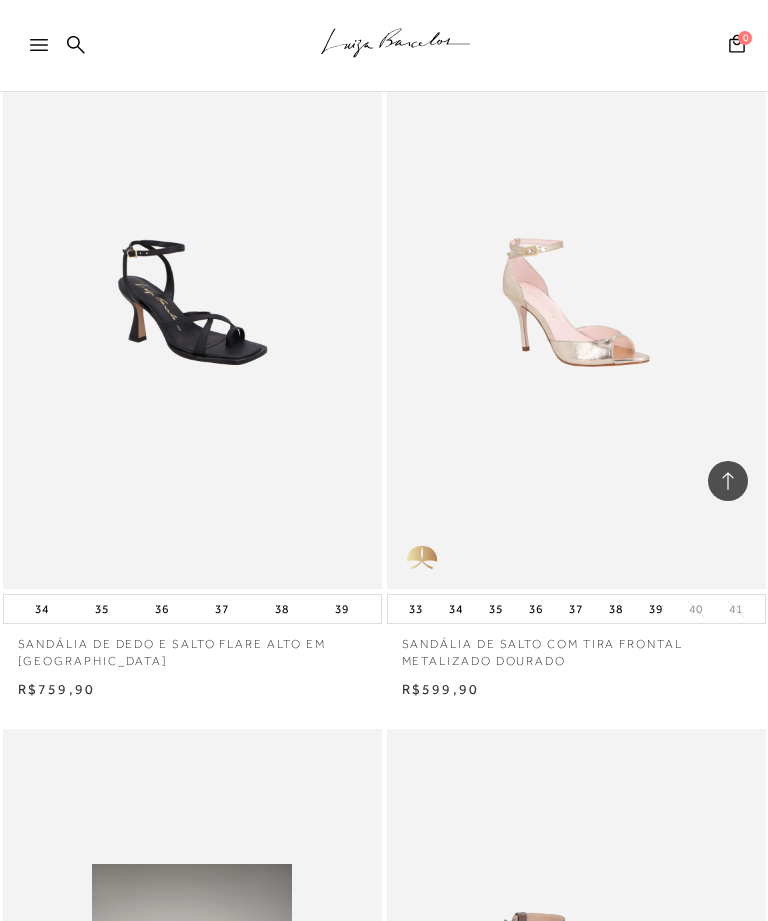 scroll, scrollTop: 8638, scrollLeft: 0, axis: vertical 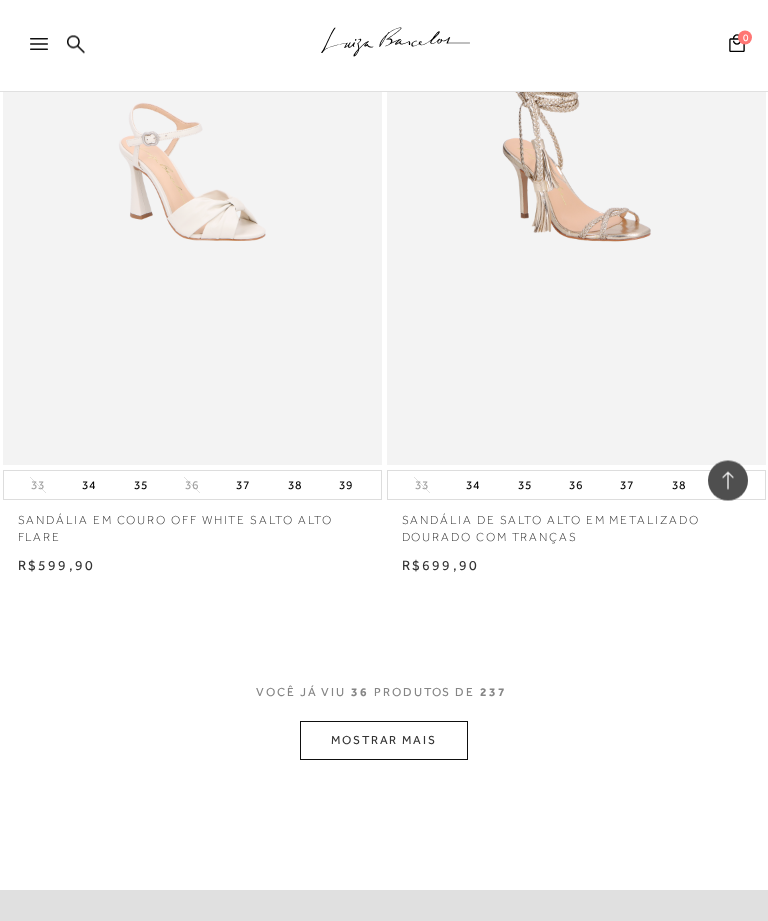 click on "MOSTRAR MAIS" at bounding box center (384, 741) 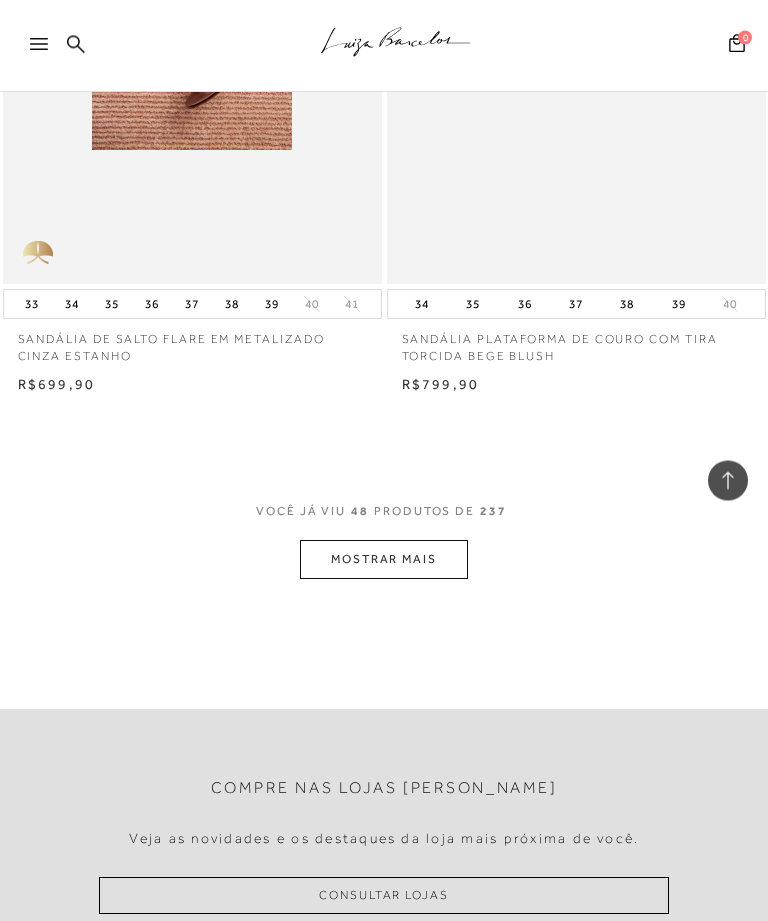 scroll, scrollTop: 16730, scrollLeft: 0, axis: vertical 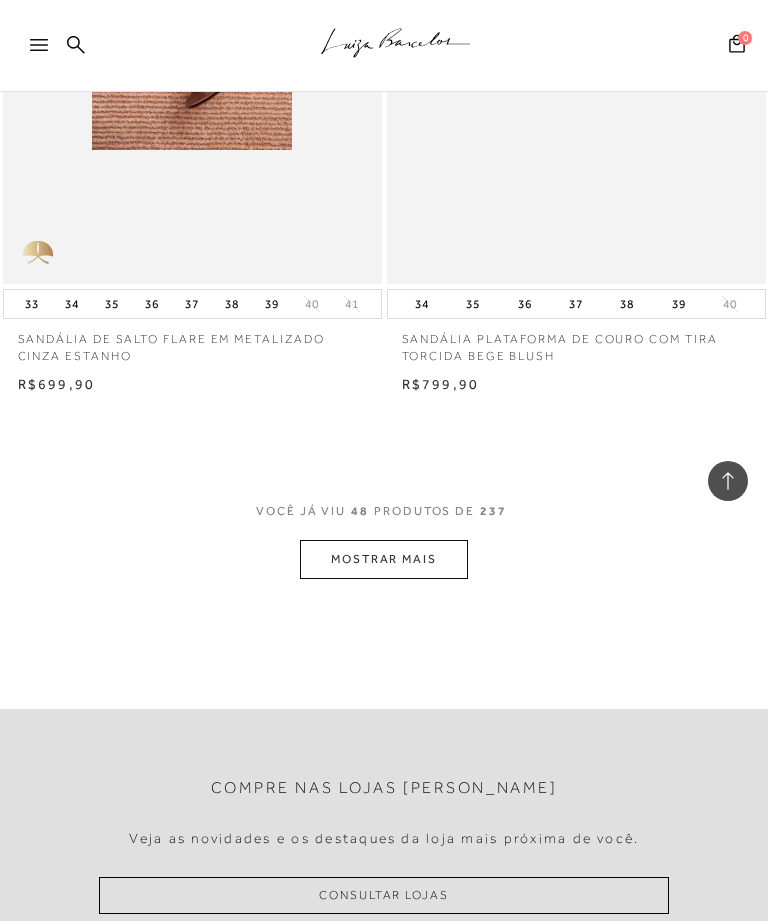 click on "MOSTRAR MAIS" at bounding box center [384, 559] 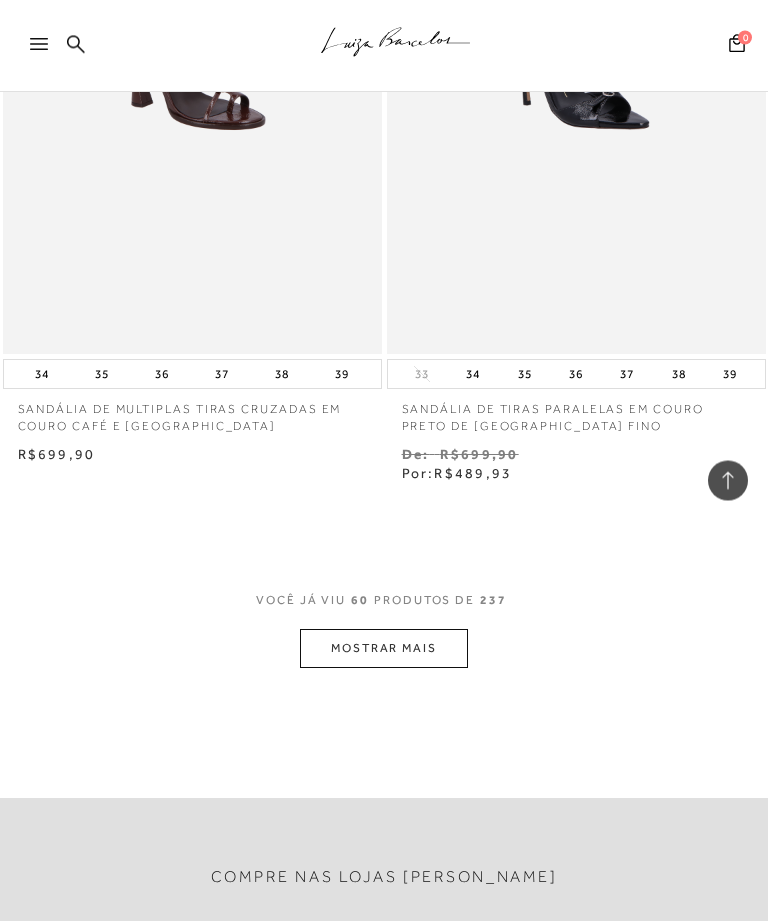 click on "MOSTRAR MAIS" at bounding box center [384, 649] 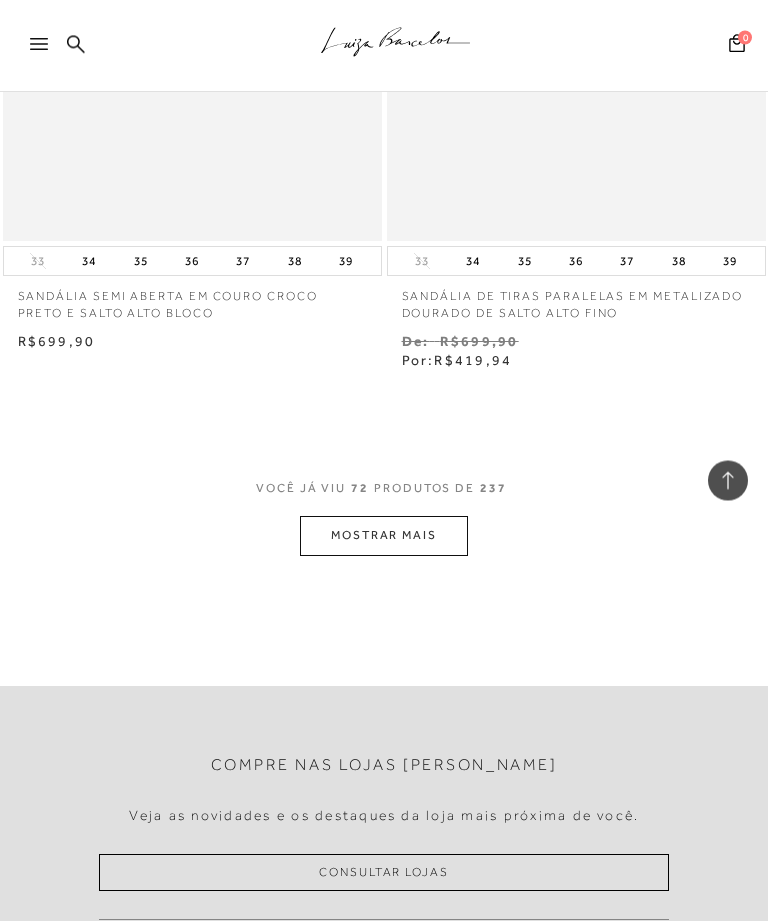 scroll, scrollTop: 25434, scrollLeft: 0, axis: vertical 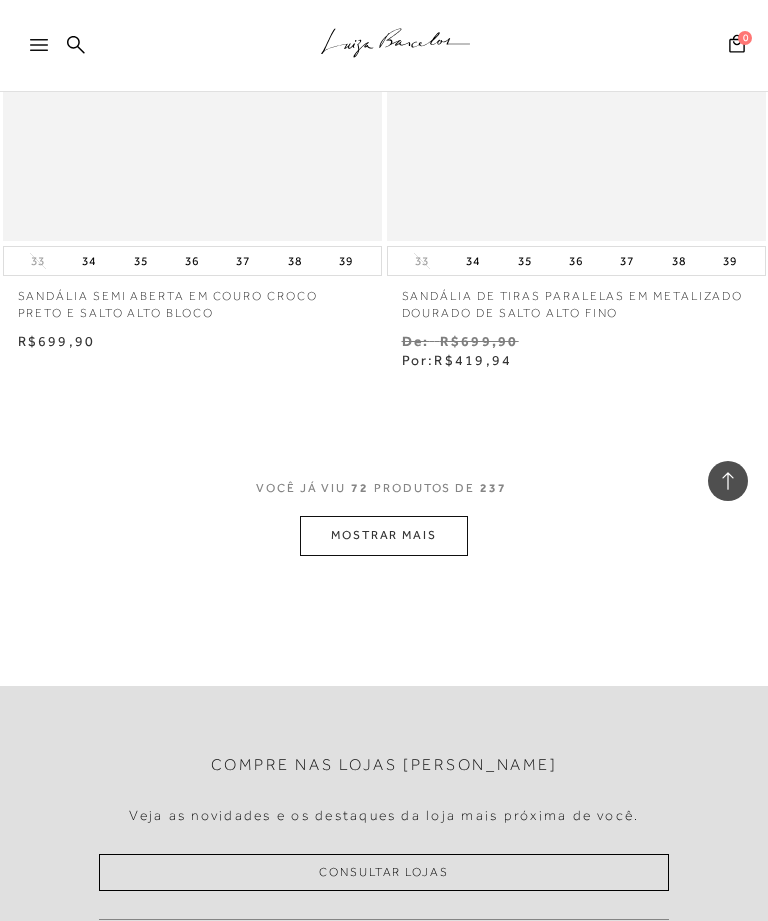 click on "MOSTRAR MAIS" at bounding box center [384, 535] 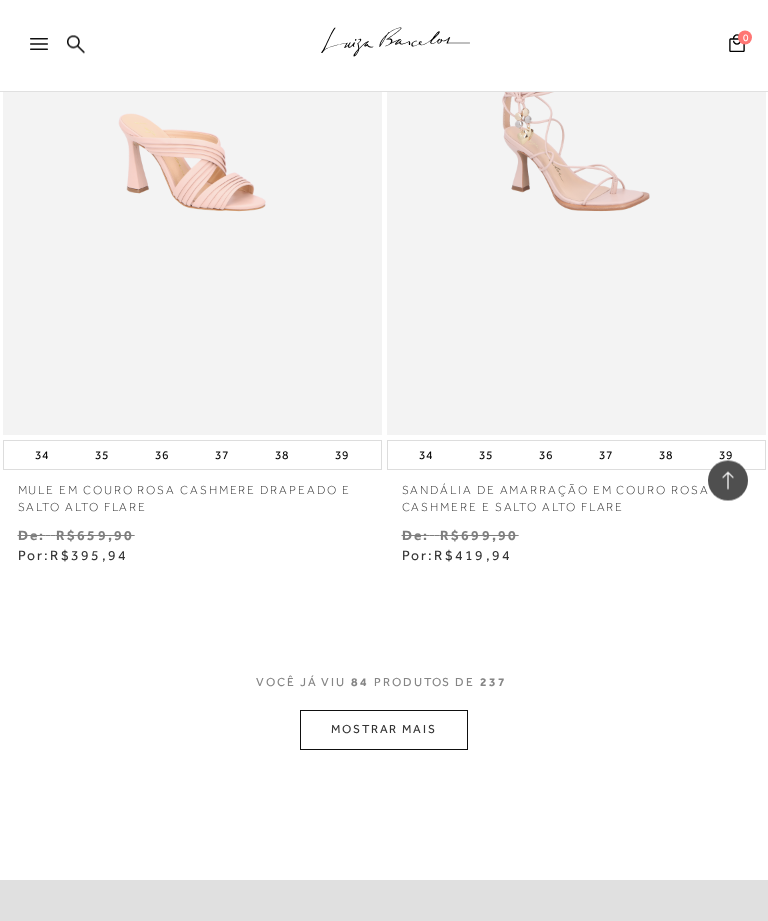 scroll, scrollTop: 29590, scrollLeft: 0, axis: vertical 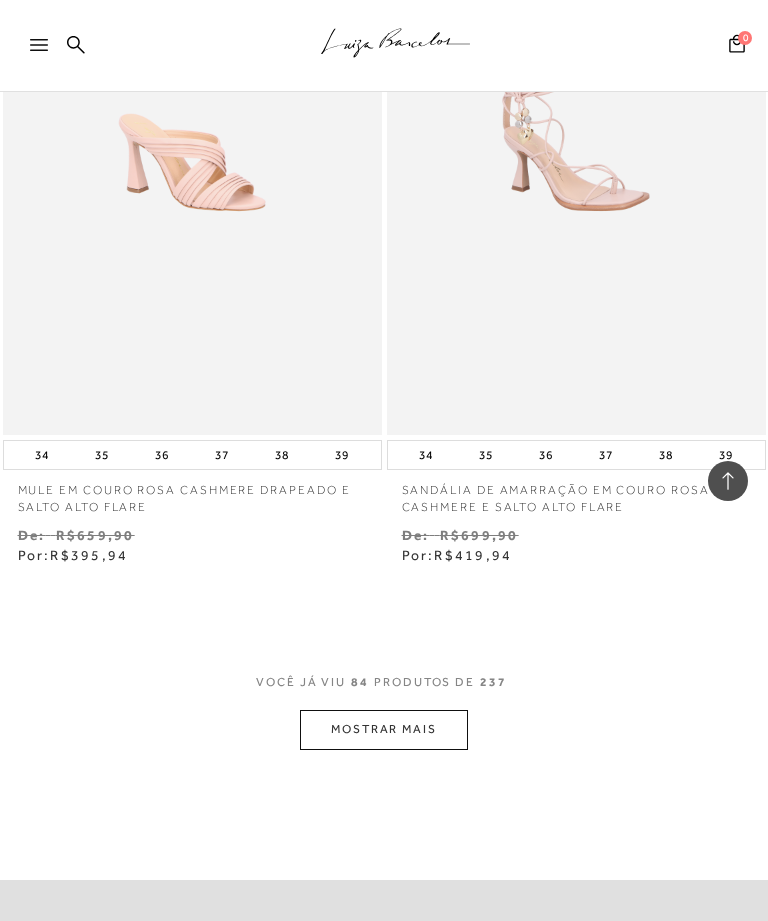 click on "MOSTRAR MAIS" at bounding box center (384, 729) 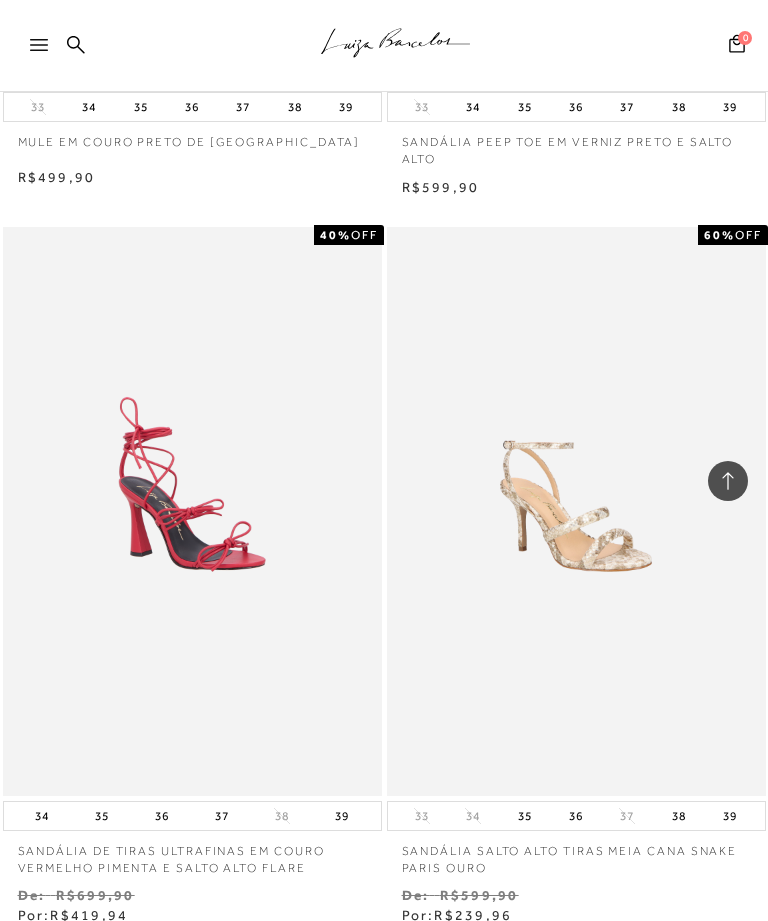 scroll, scrollTop: 33599, scrollLeft: 0, axis: vertical 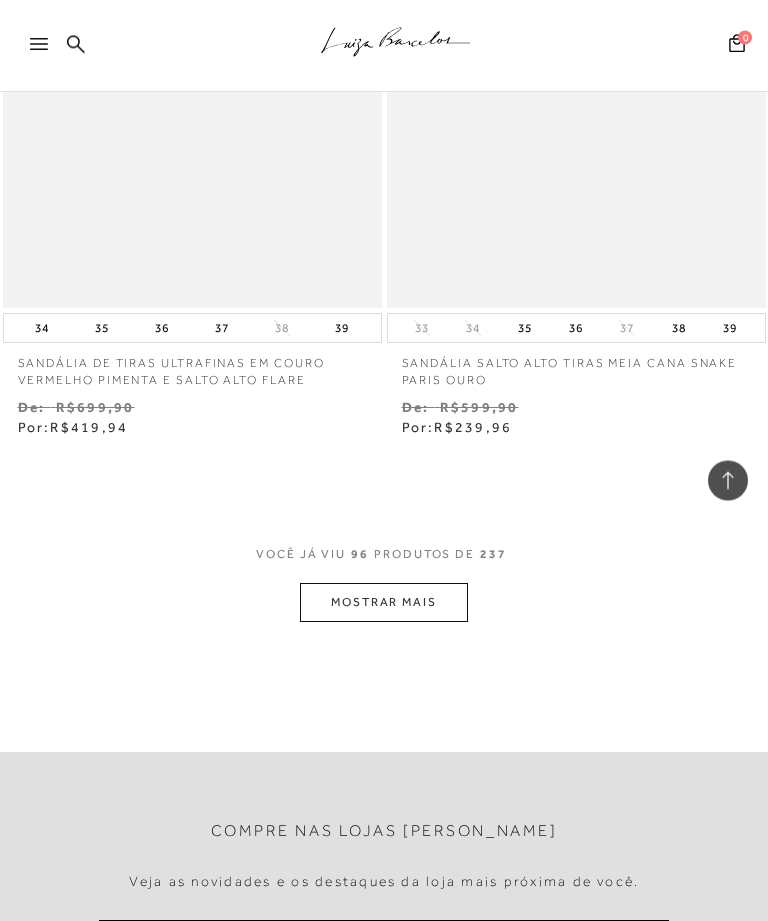 click on "MOSTRAR MAIS" at bounding box center (384, 603) 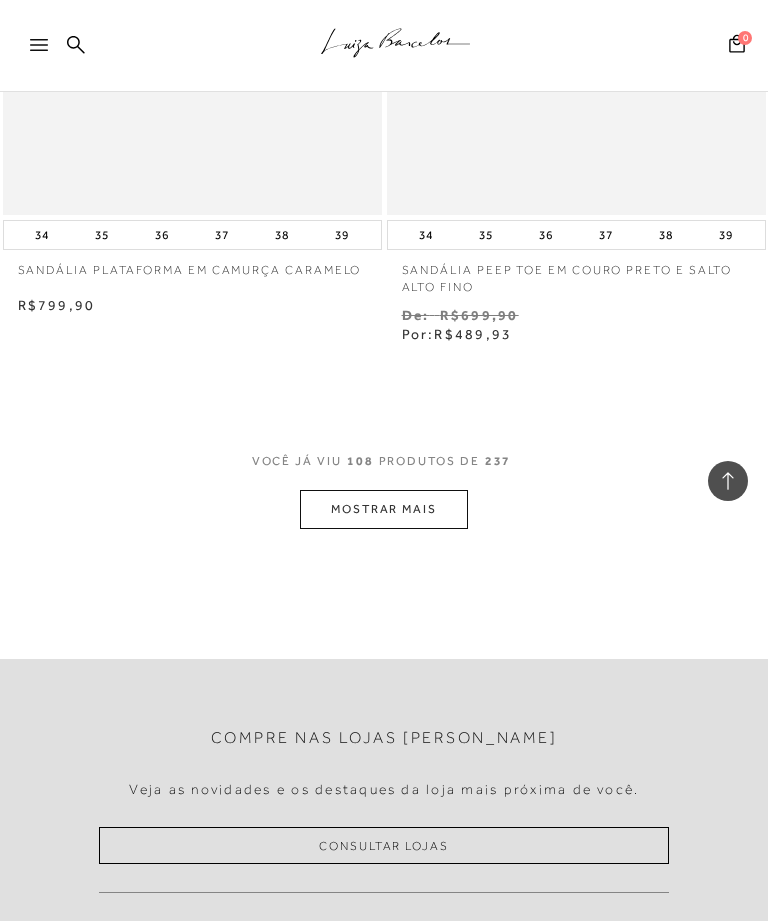scroll, scrollTop: 38449, scrollLeft: 0, axis: vertical 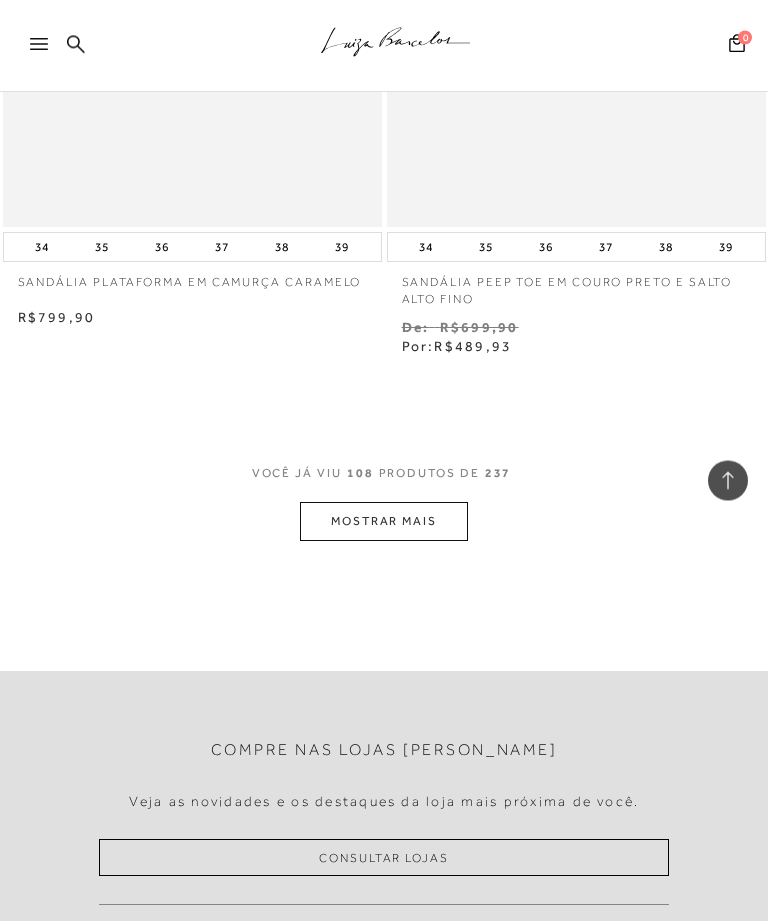click on "MOSTRAR MAIS" at bounding box center (384, 522) 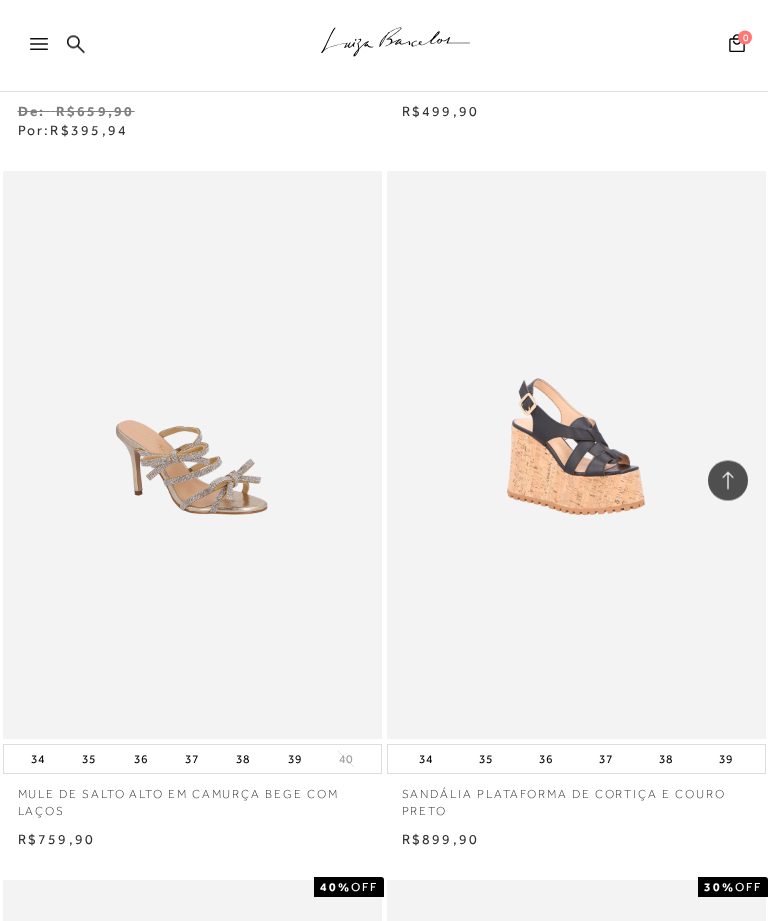 scroll, scrollTop: 40104, scrollLeft: 0, axis: vertical 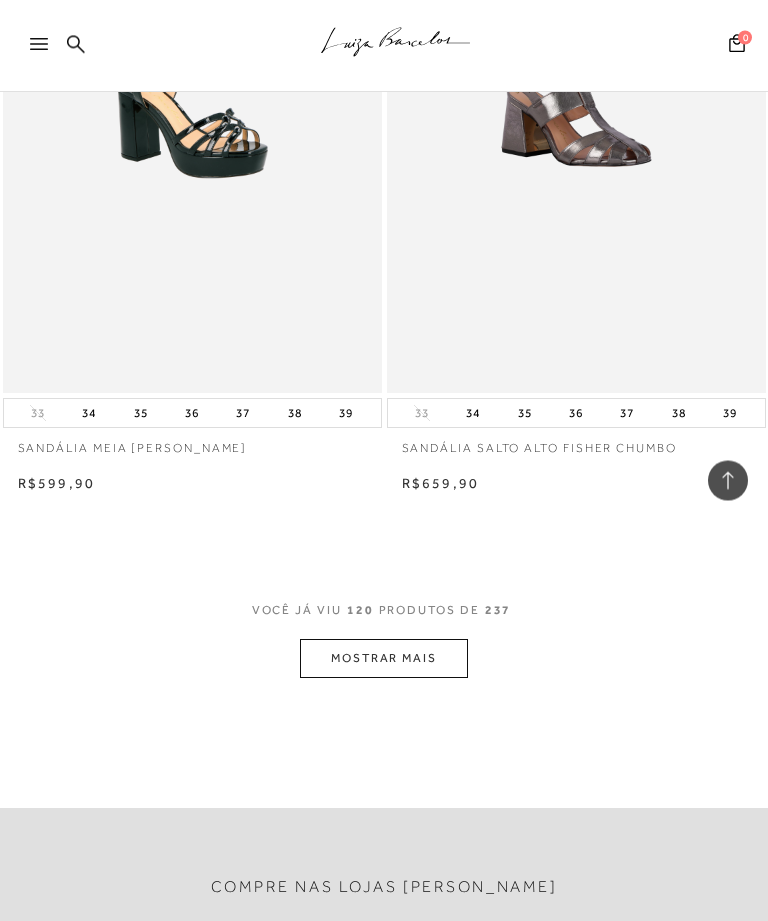click on "MOSTRAR MAIS" at bounding box center [384, 659] 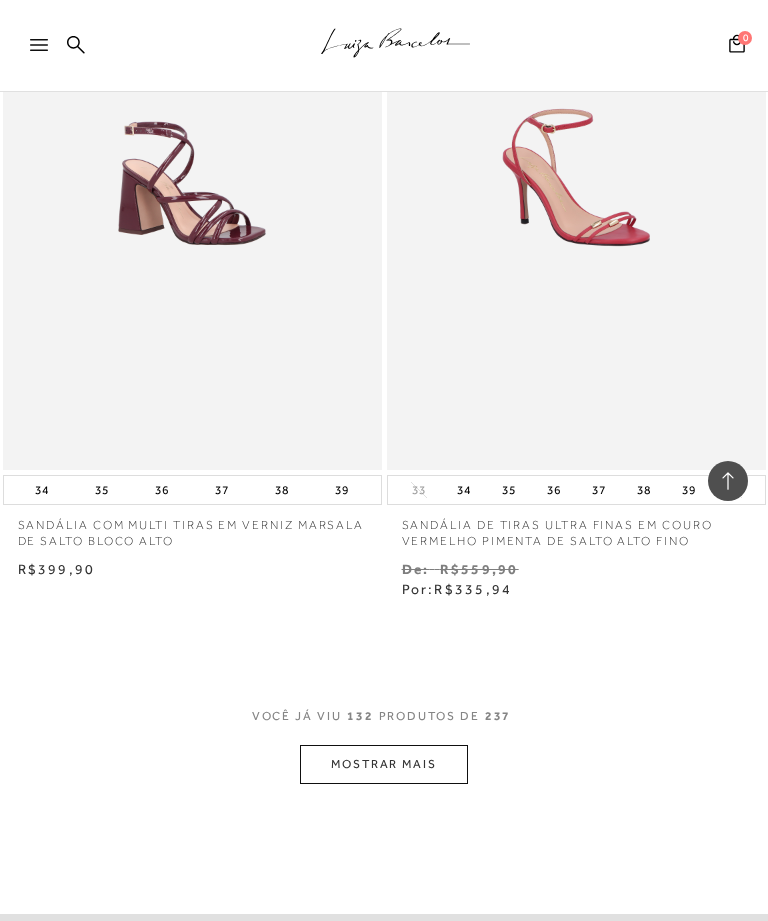 scroll, scrollTop: 46893, scrollLeft: 0, axis: vertical 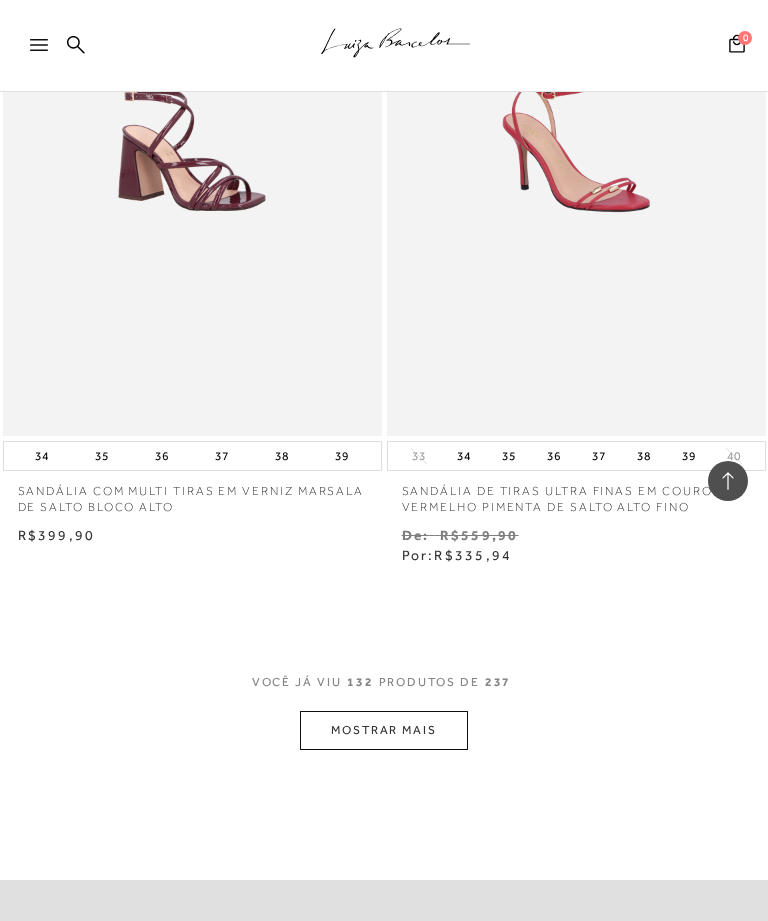 click on "MOSTRAR MAIS" at bounding box center (384, 730) 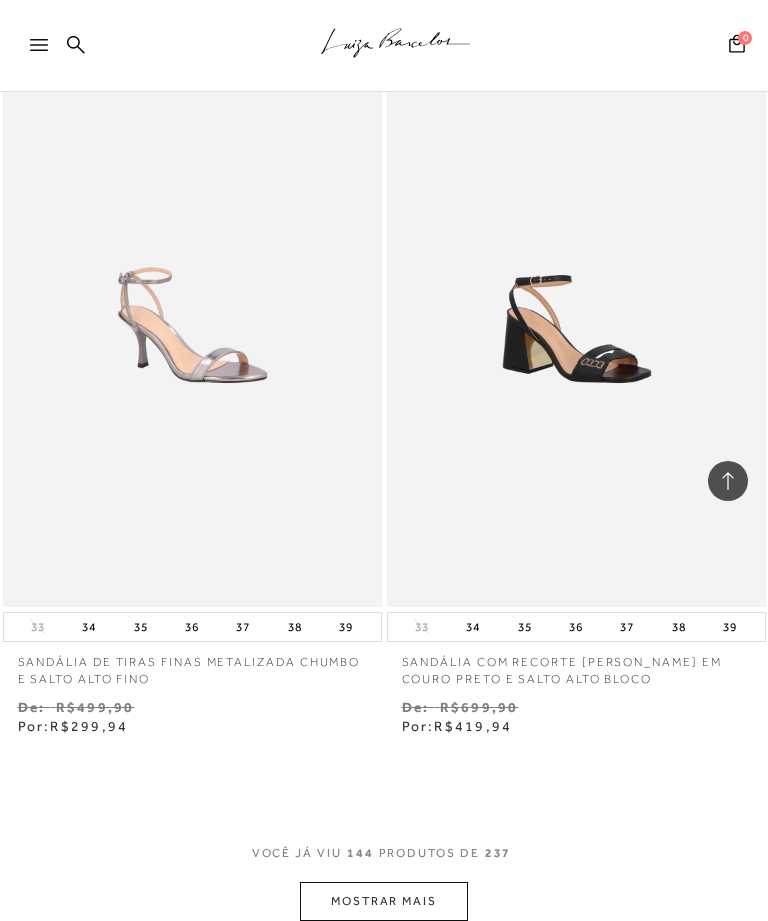 scroll, scrollTop: 51123, scrollLeft: 0, axis: vertical 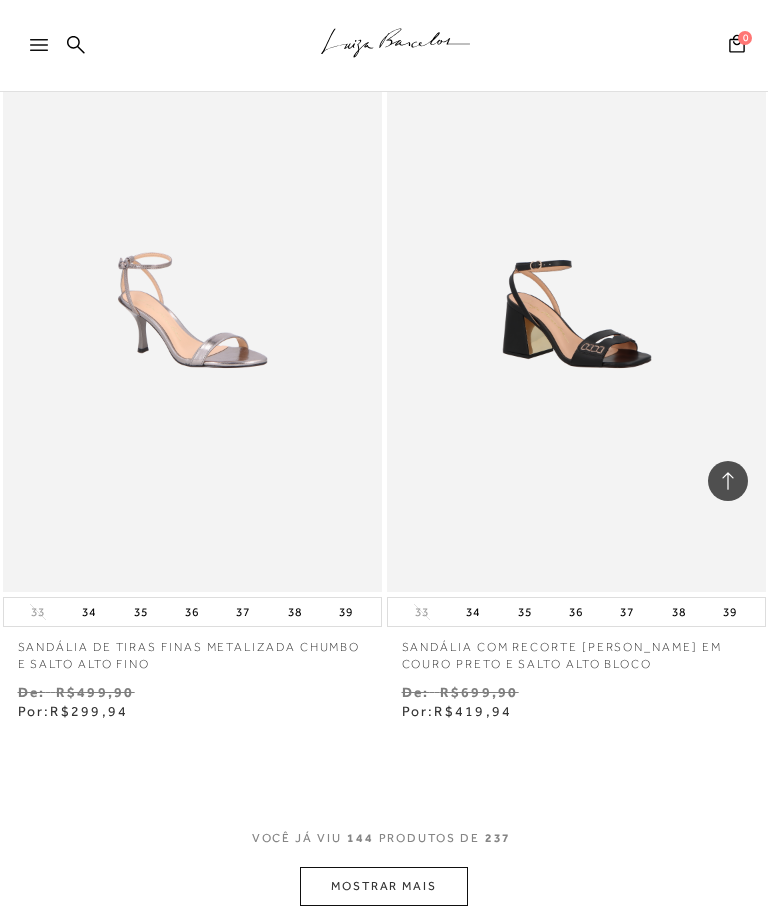 click on "MOSTRAR MAIS" at bounding box center [384, 886] 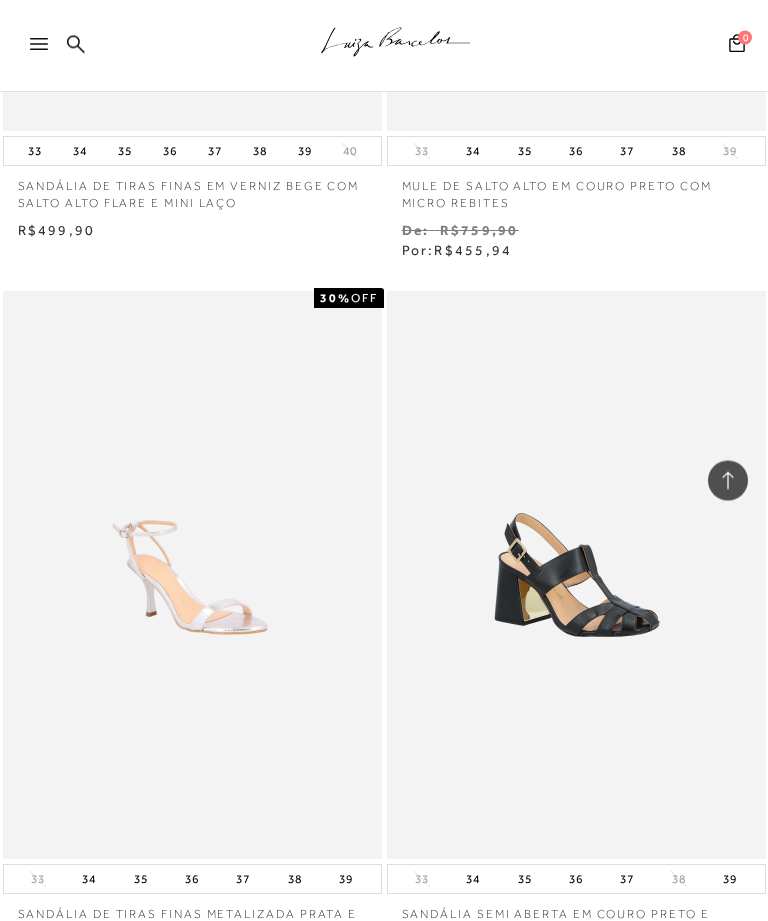 scroll, scrollTop: 53769, scrollLeft: 0, axis: vertical 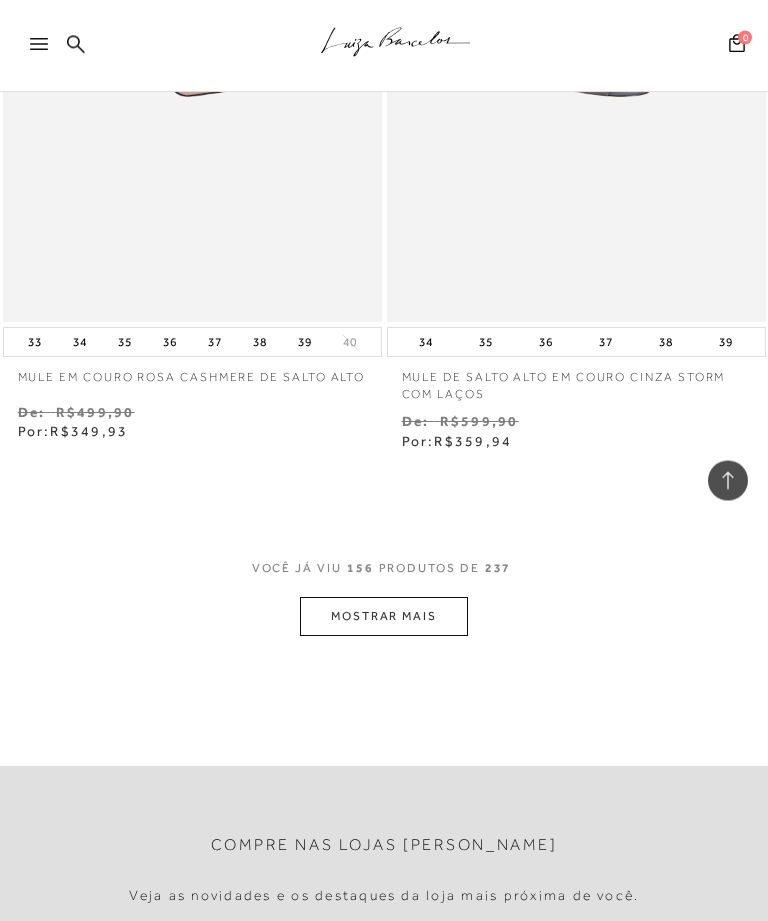 click on "MOSTRAR MAIS" at bounding box center (384, 617) 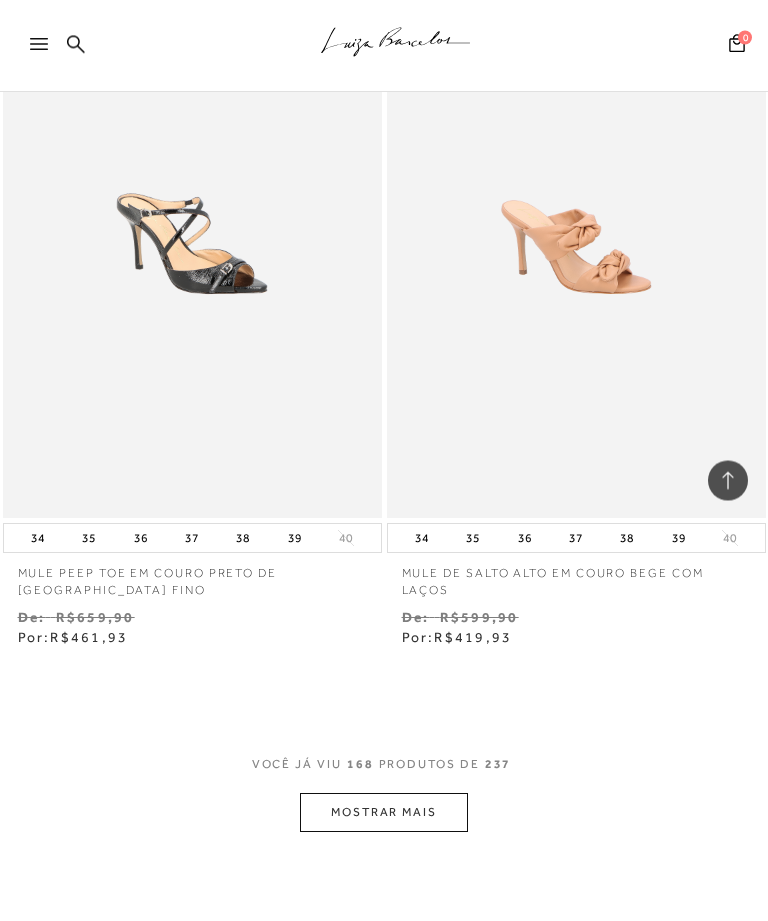 scroll, scrollTop: 59978, scrollLeft: 0, axis: vertical 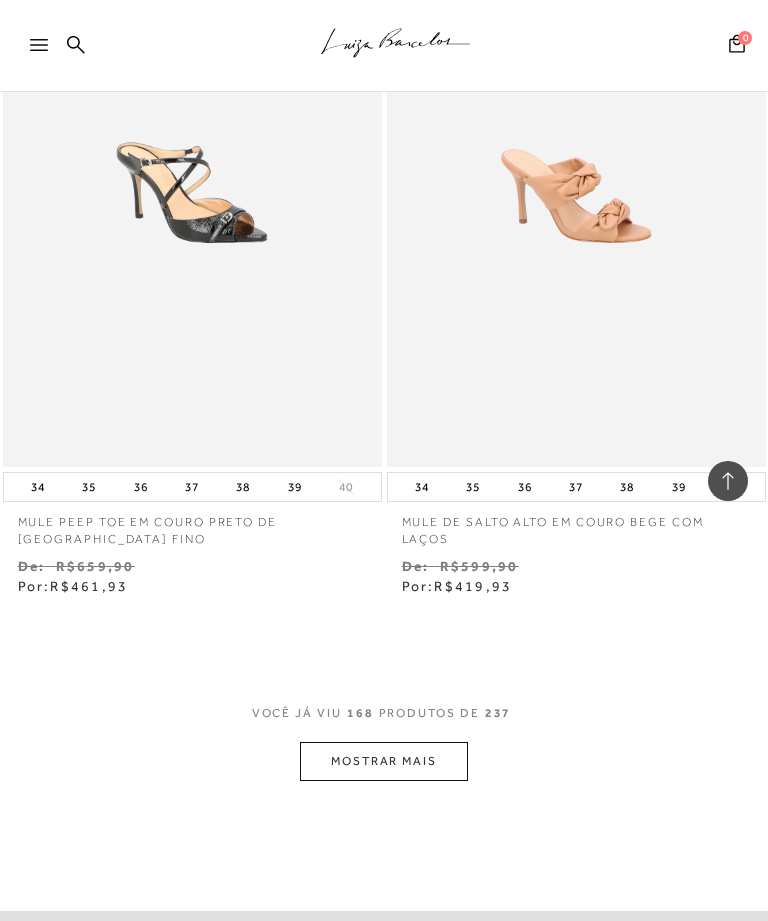 click on "MOSTRAR MAIS" at bounding box center (384, 761) 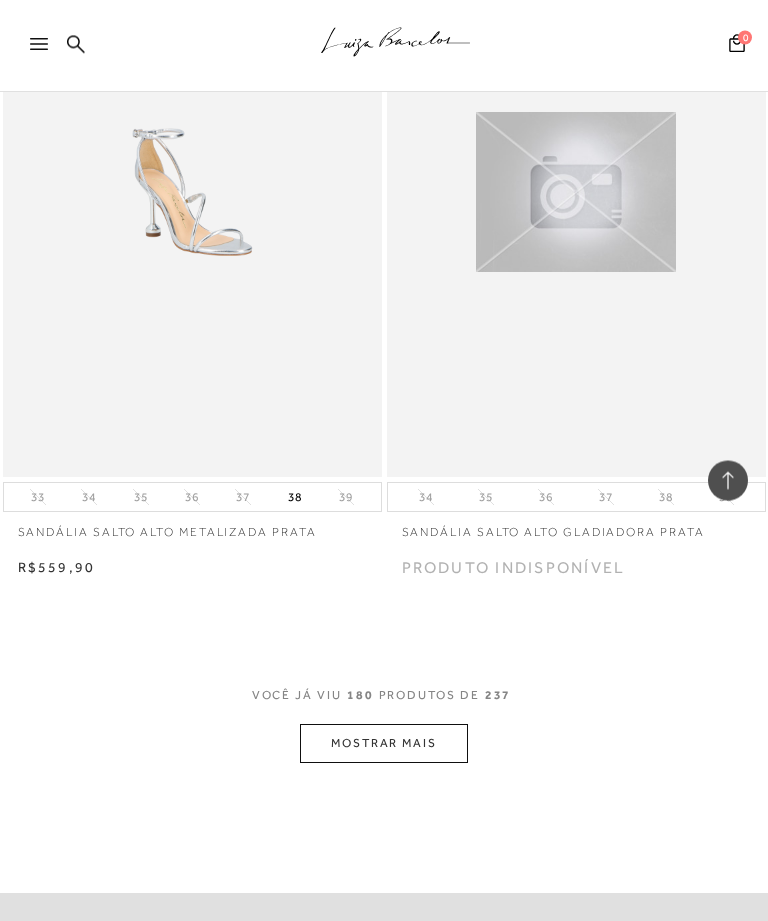 click on "MOSTRAR MAIS" at bounding box center (384, 744) 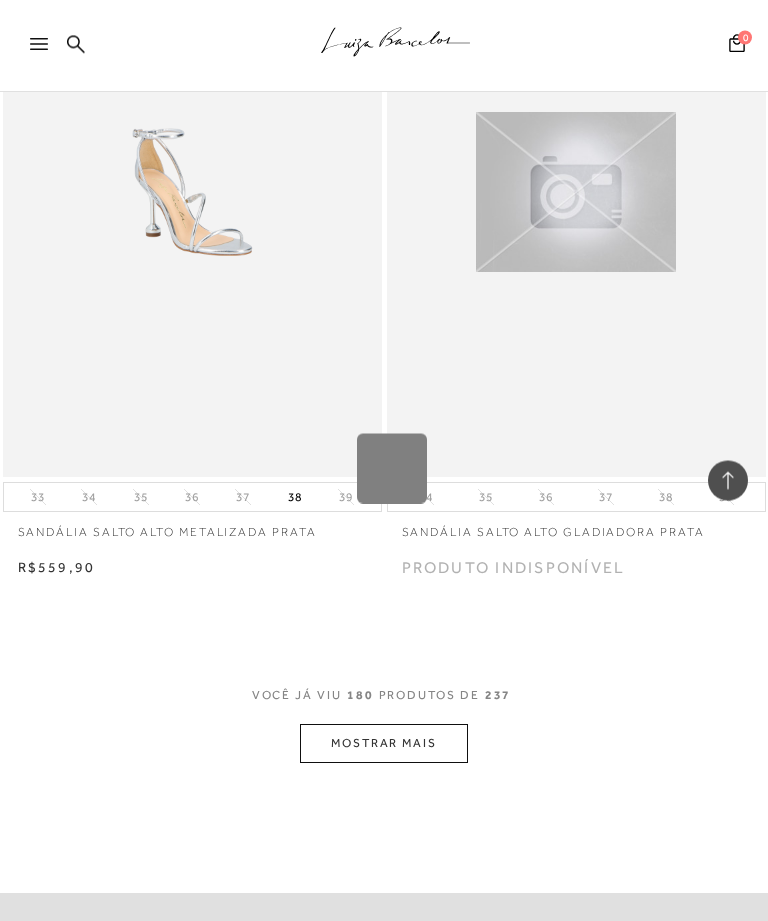 scroll, scrollTop: 64290, scrollLeft: 0, axis: vertical 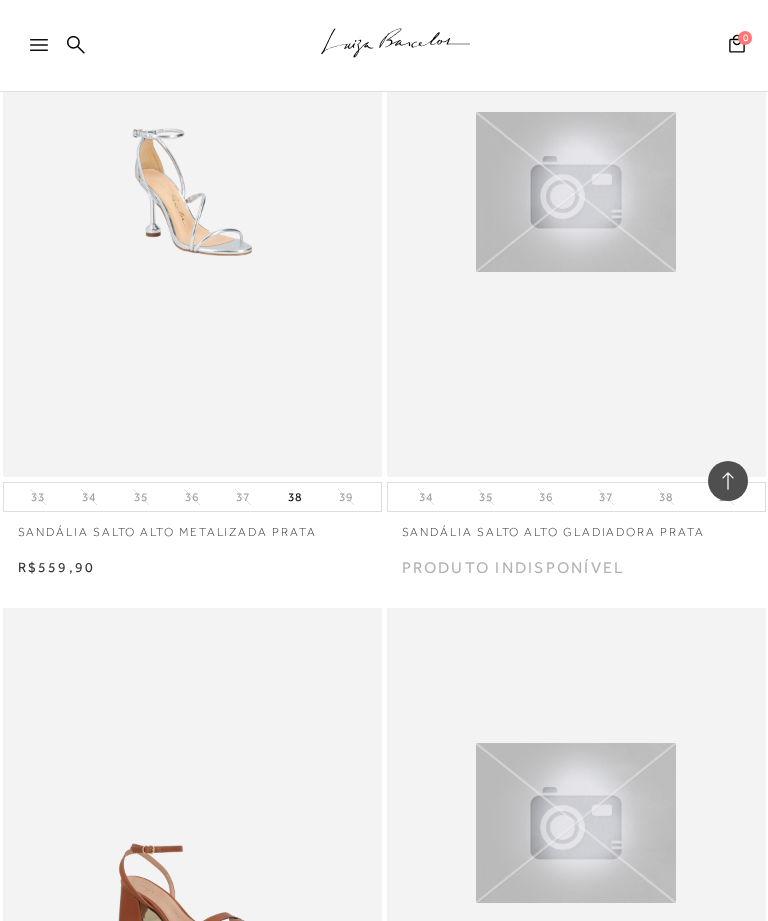 click on "Sandália meia pata salto alto prata" at bounding box center (576, 892) 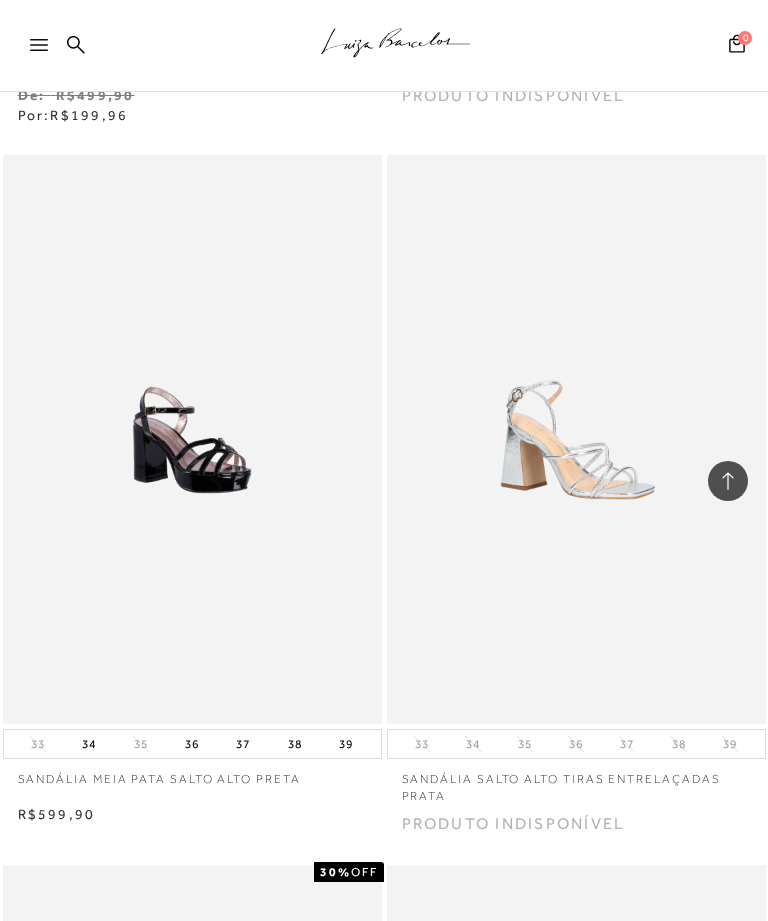 scroll, scrollTop: 66184, scrollLeft: 0, axis: vertical 